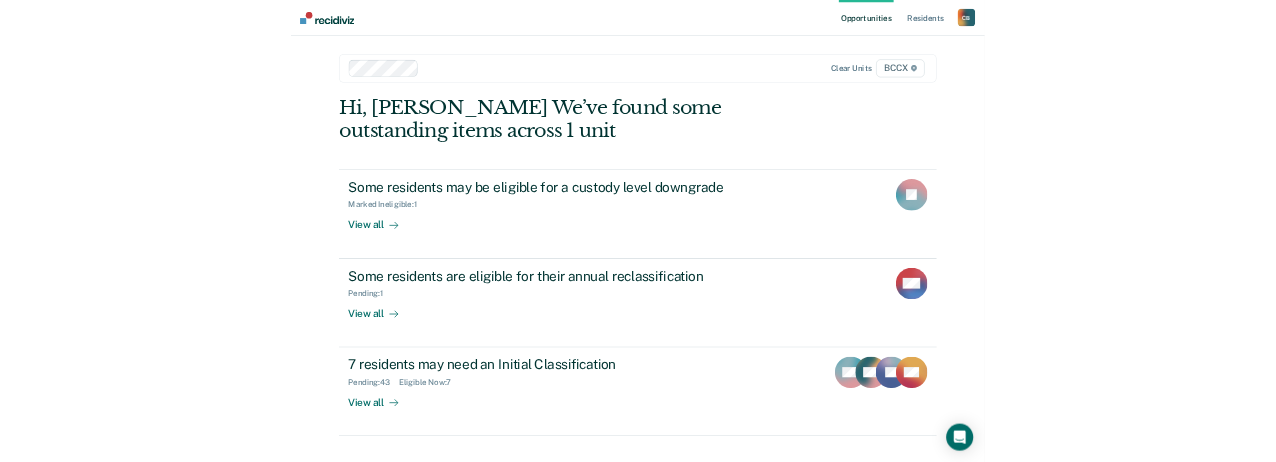 scroll, scrollTop: 0, scrollLeft: 0, axis: both 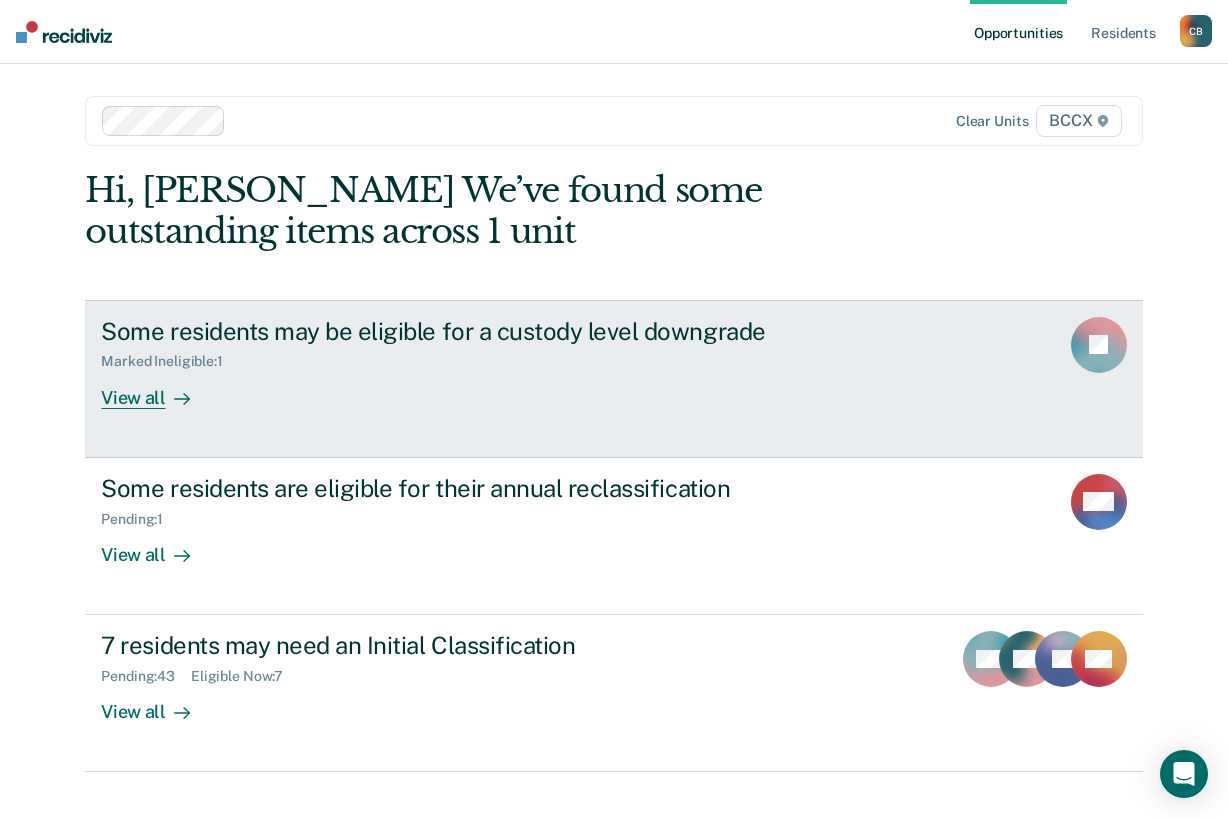 click on "View all" at bounding box center [157, 389] 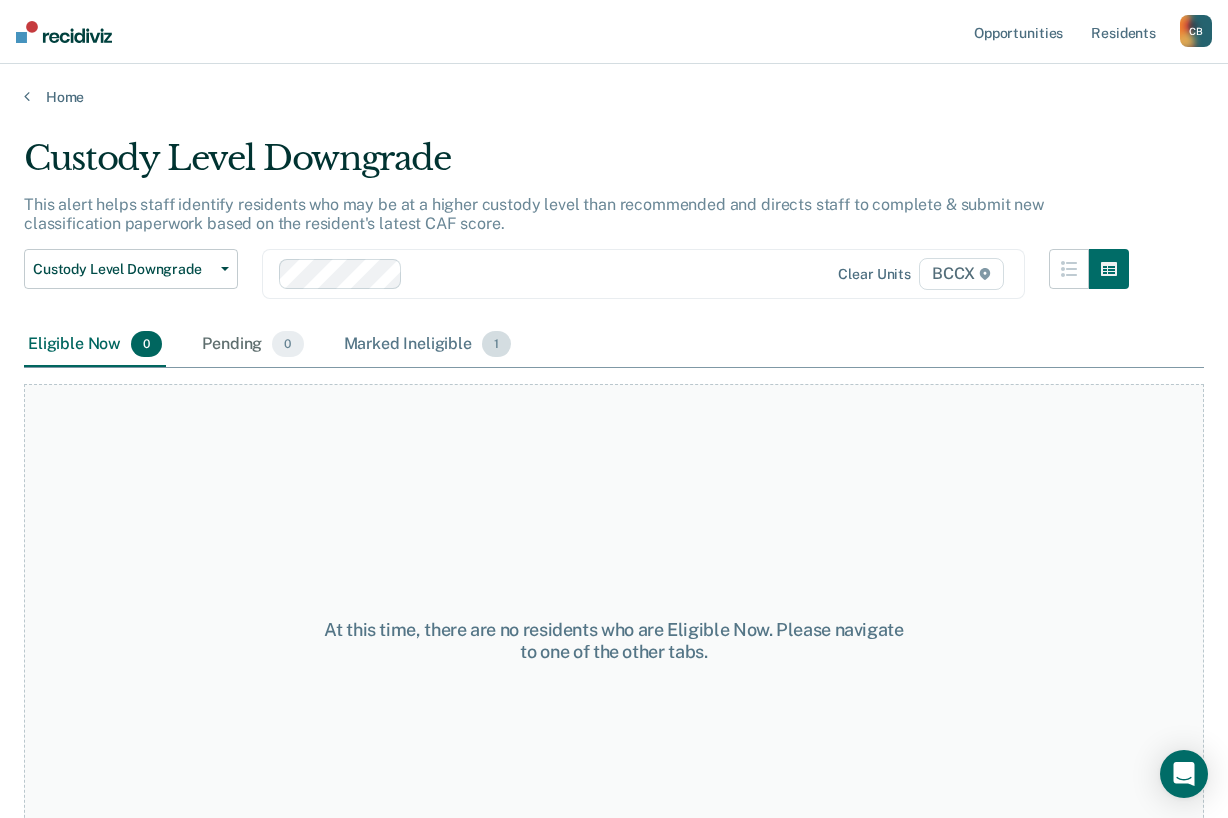 click on "Marked Ineligible 1" at bounding box center [428, 345] 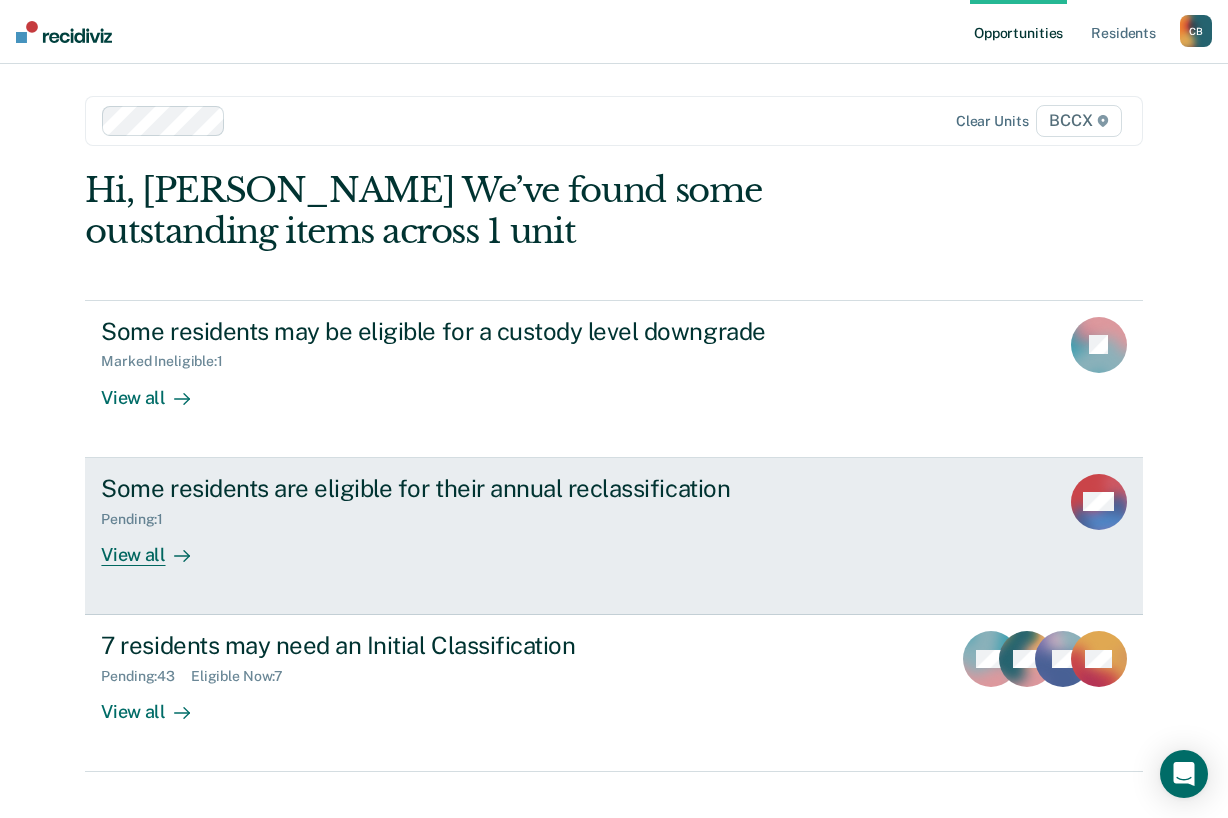 click on "Pending :  1" at bounding box center (452, 515) 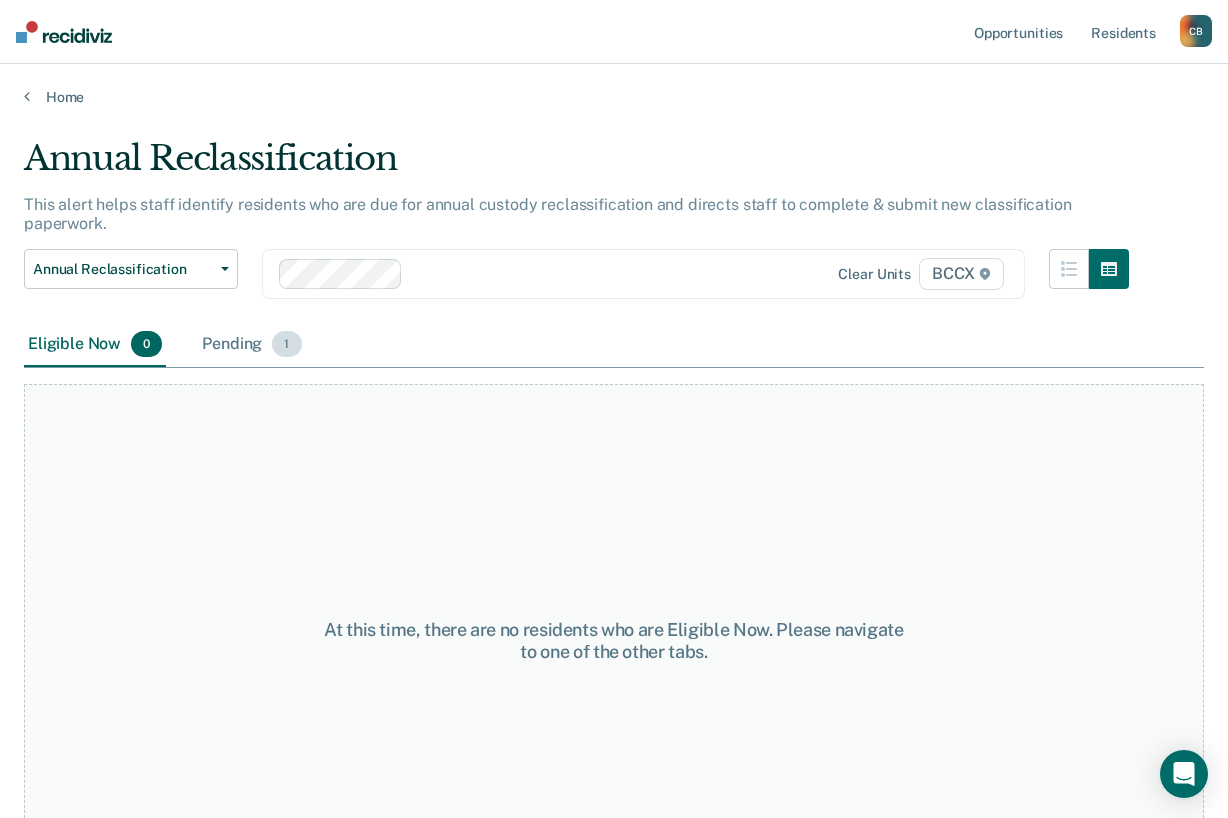 click on "Pending 1" at bounding box center (251, 345) 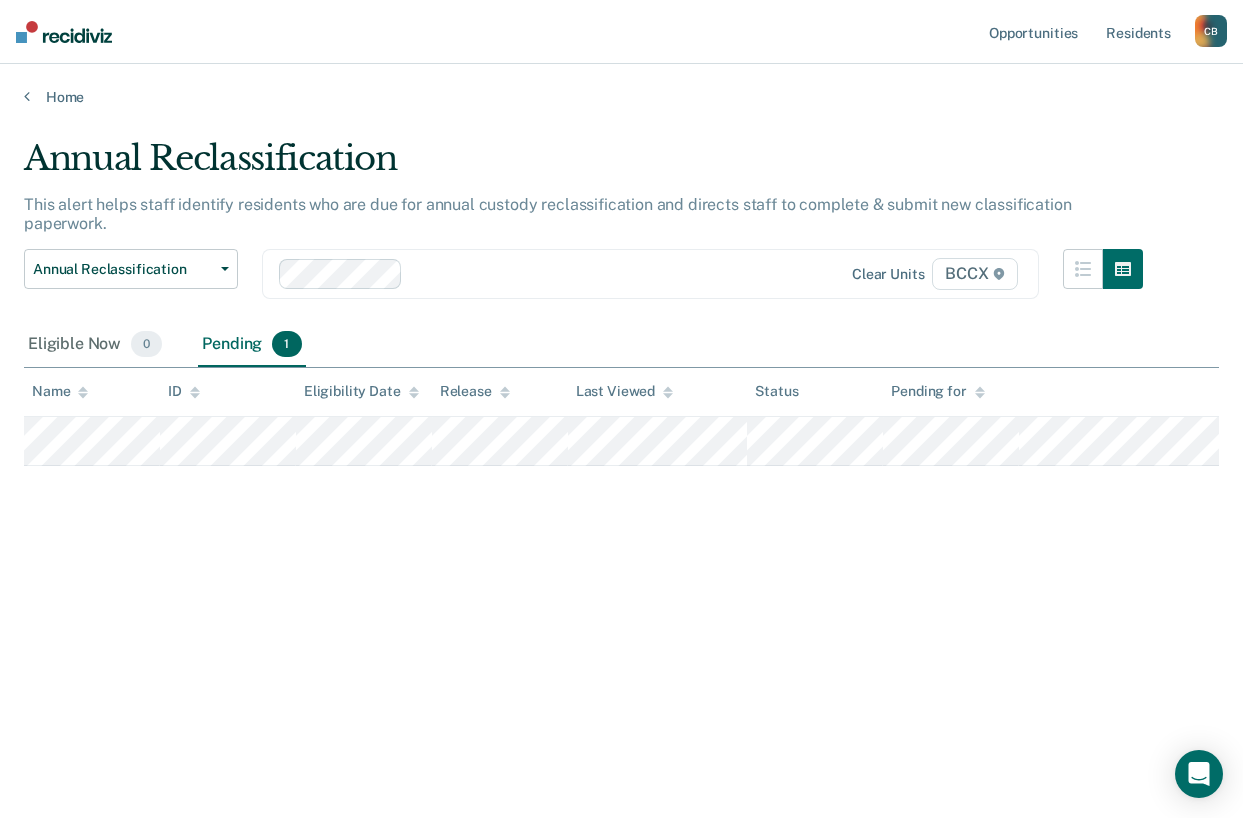 click on "Annual Reclassification" at bounding box center (583, 166) 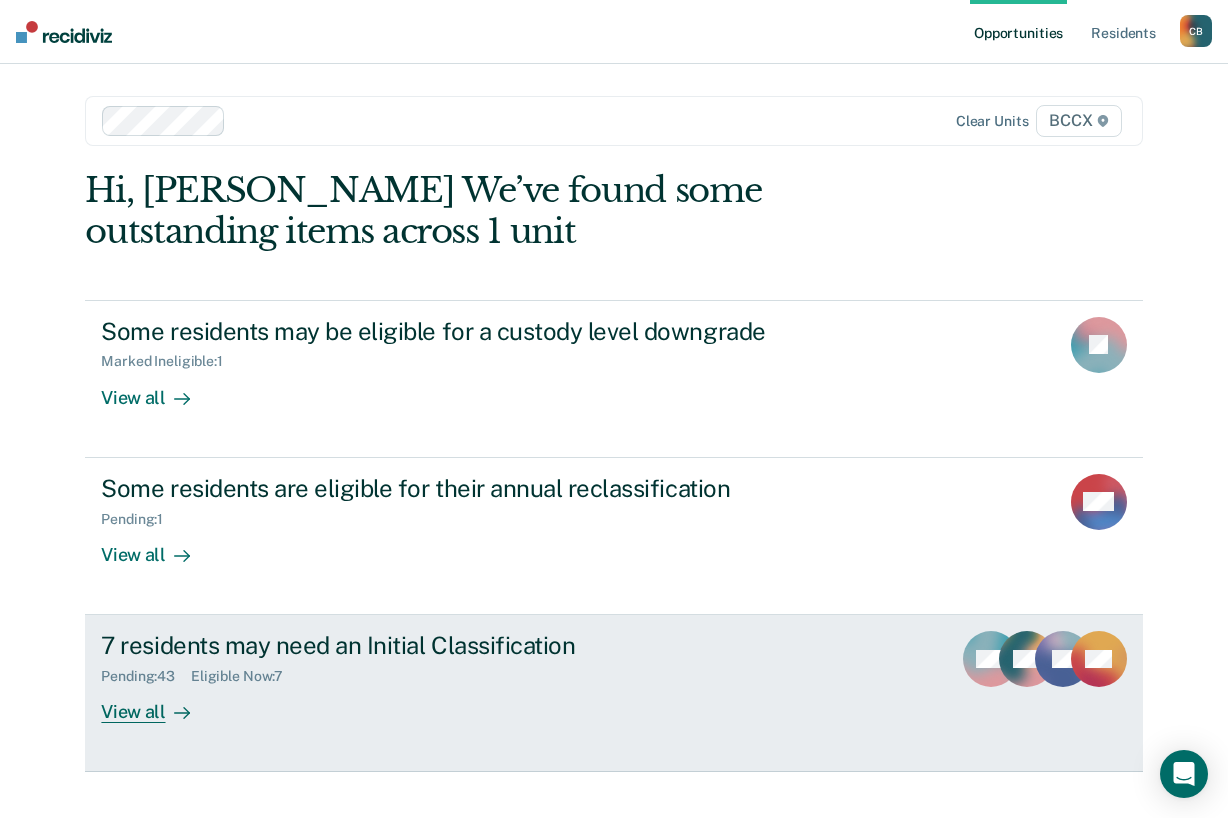 click on "Pending :  43 Eligible Now :  7" at bounding box center (452, 672) 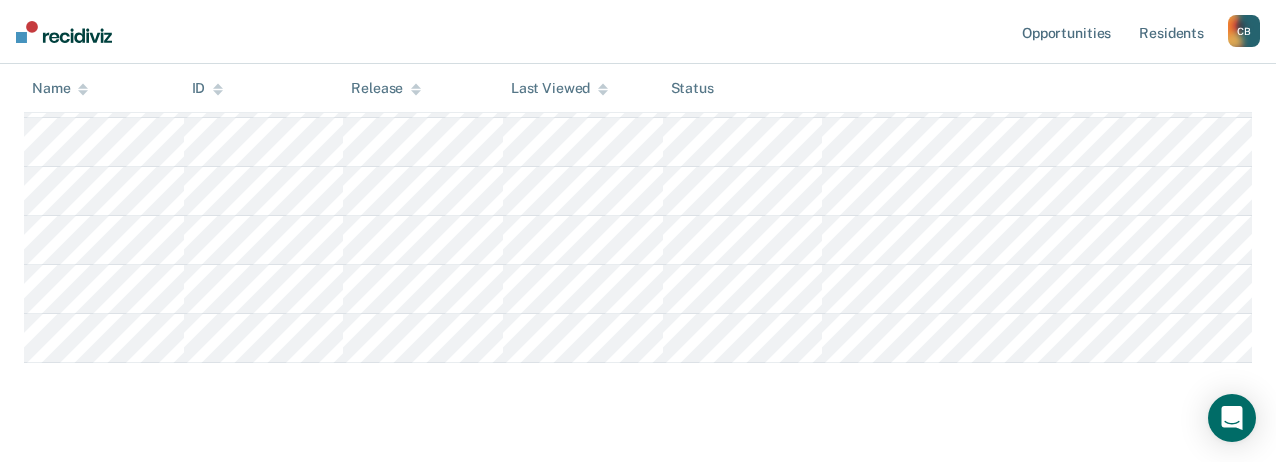 scroll, scrollTop: 422, scrollLeft: 0, axis: vertical 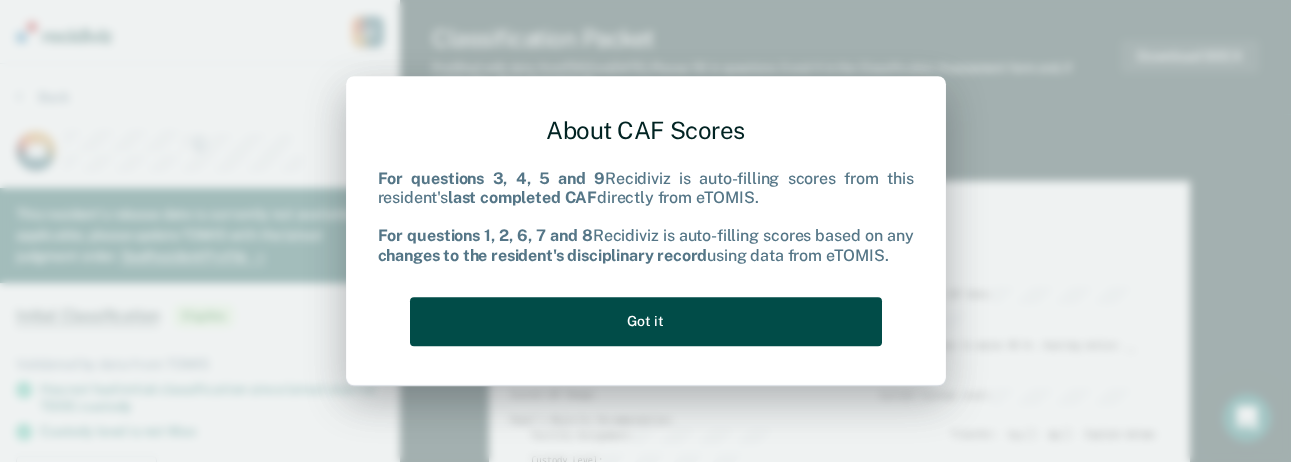click on "Got it" at bounding box center (646, 321) 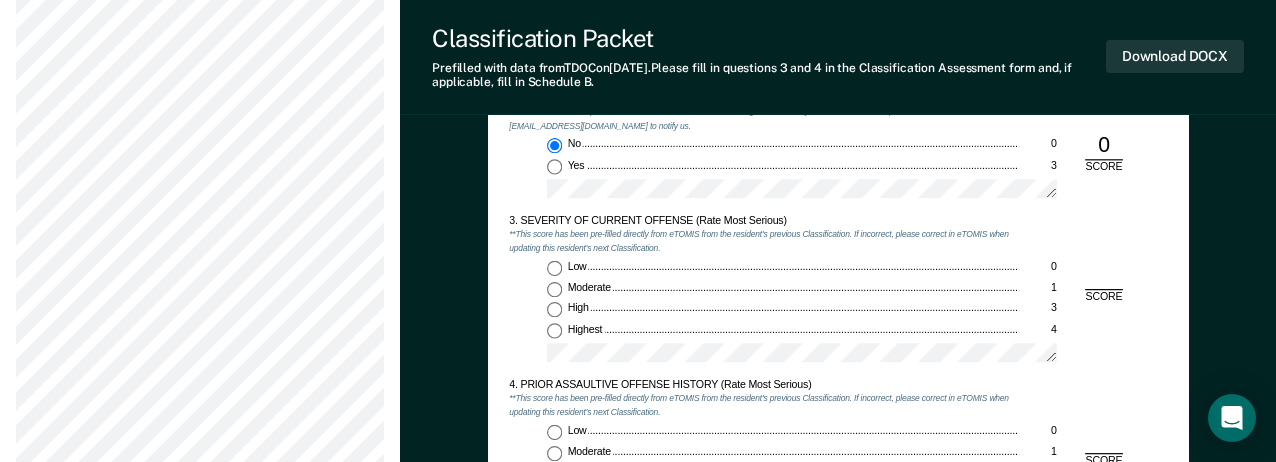 scroll, scrollTop: 1300, scrollLeft: 0, axis: vertical 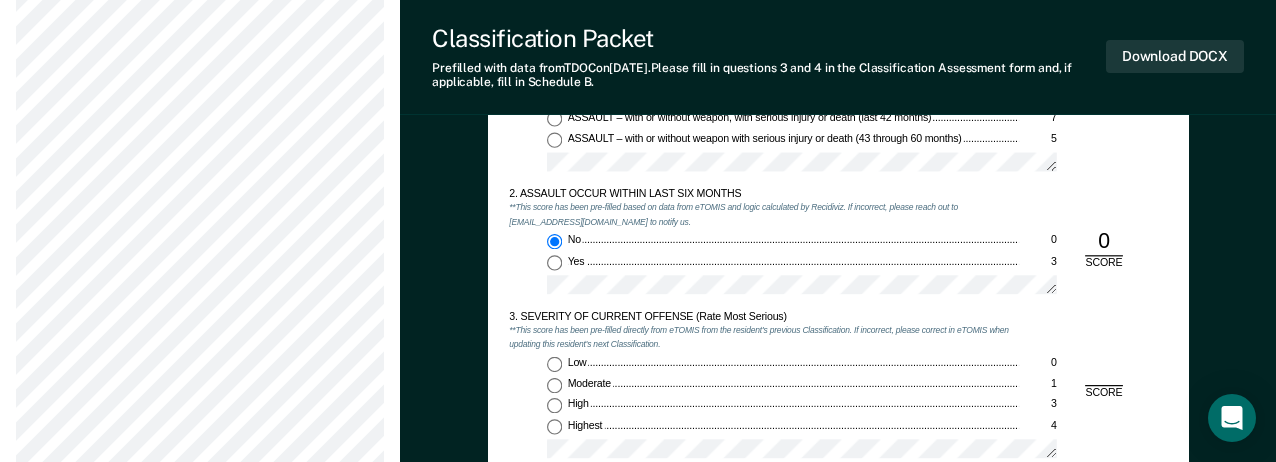 click on "Low 0" at bounding box center [554, 364] 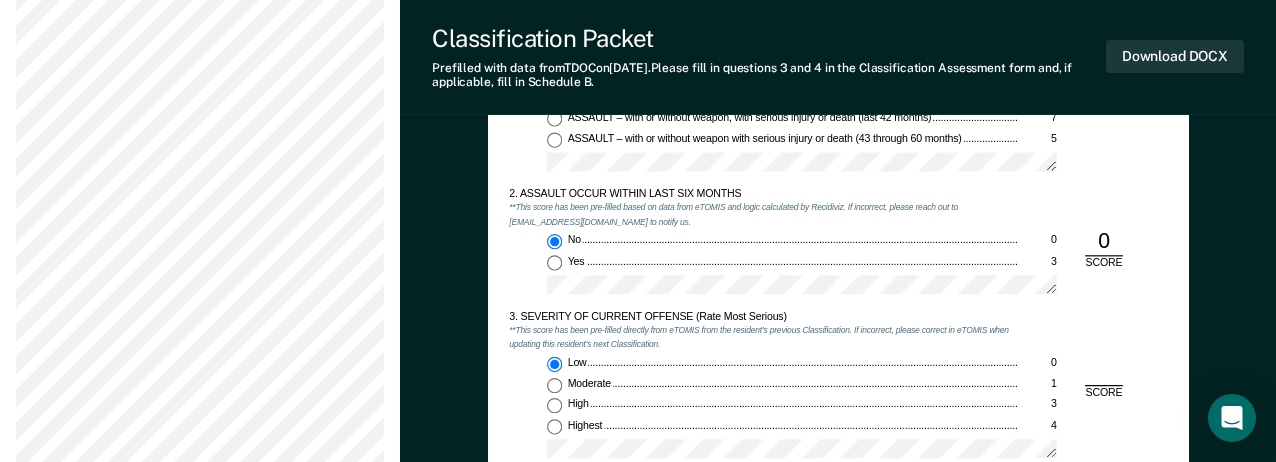 type on "x" 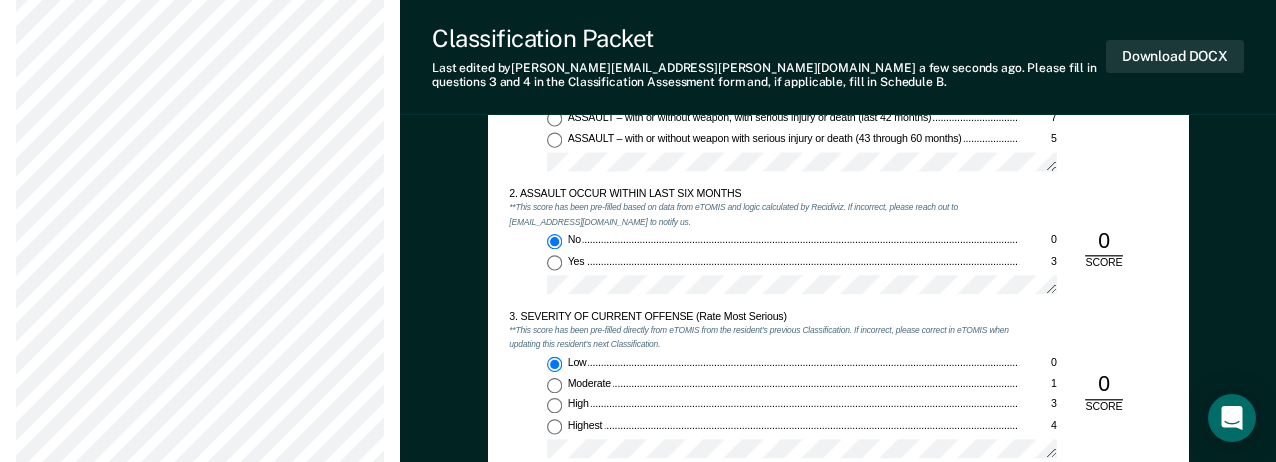 scroll, scrollTop: 1600, scrollLeft: 0, axis: vertical 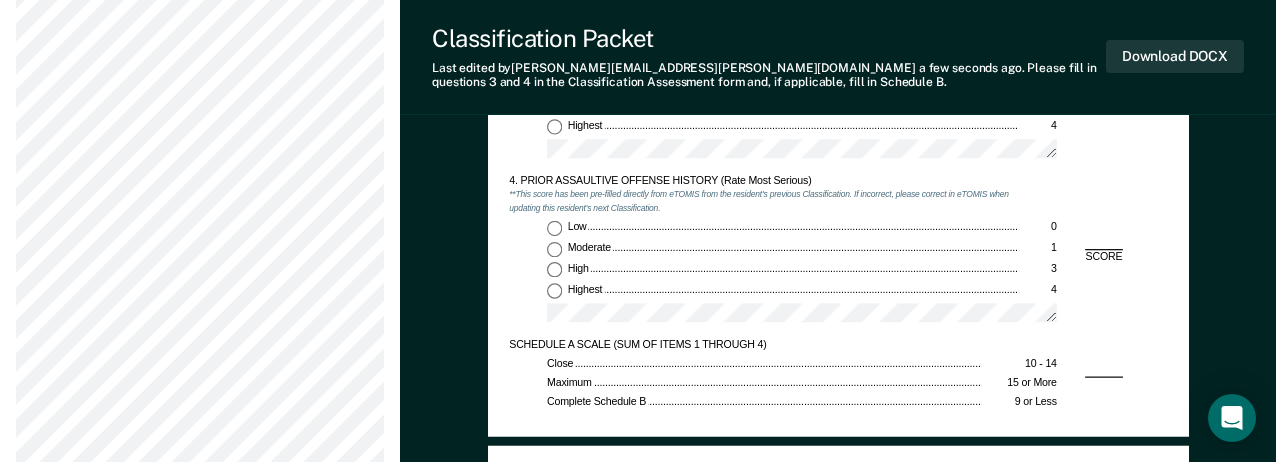 click on "High 3" at bounding box center [554, 269] 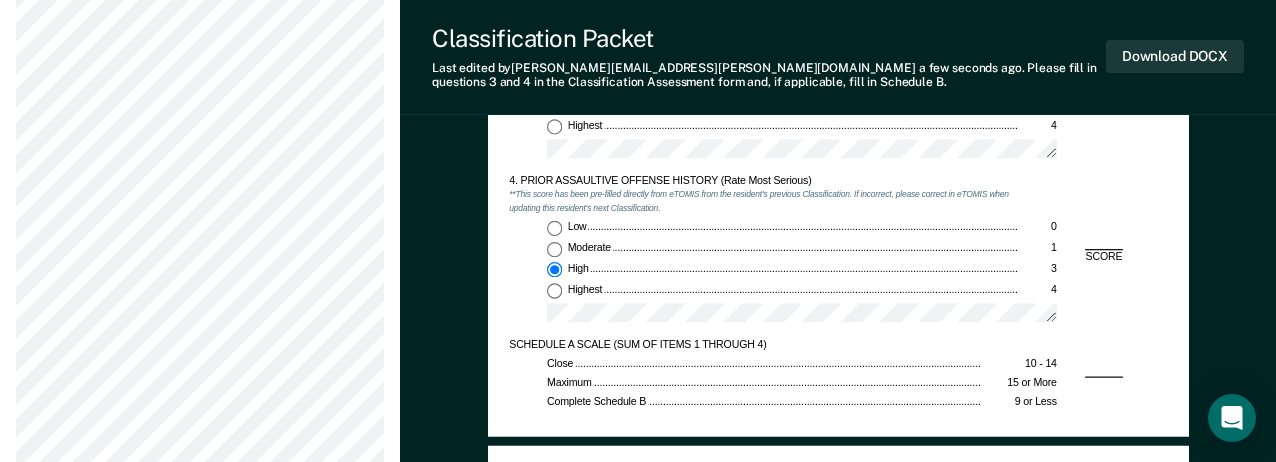 type on "x" 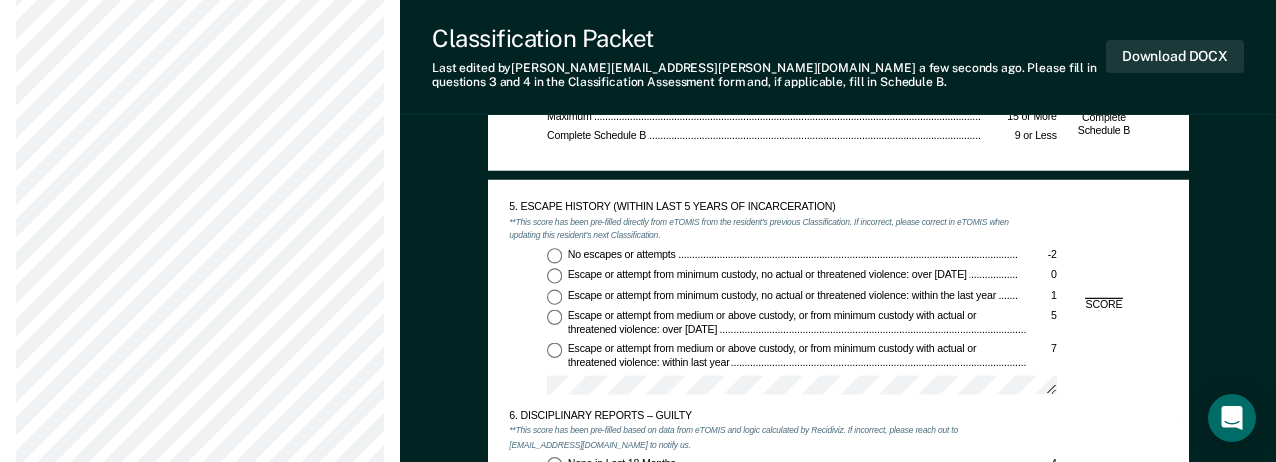 scroll, scrollTop: 1900, scrollLeft: 0, axis: vertical 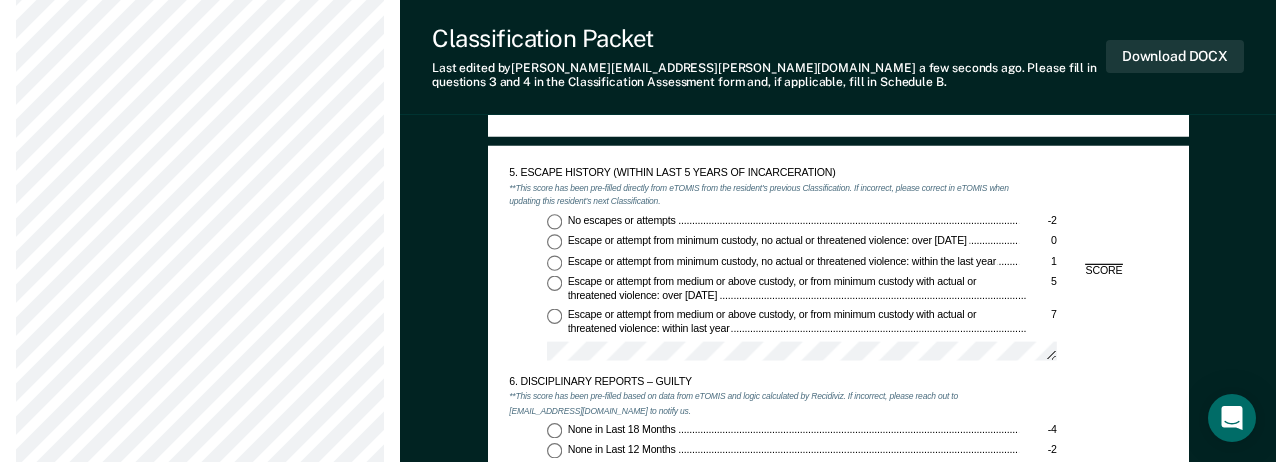 click on "No escapes or attempts -2" at bounding box center [554, 221] 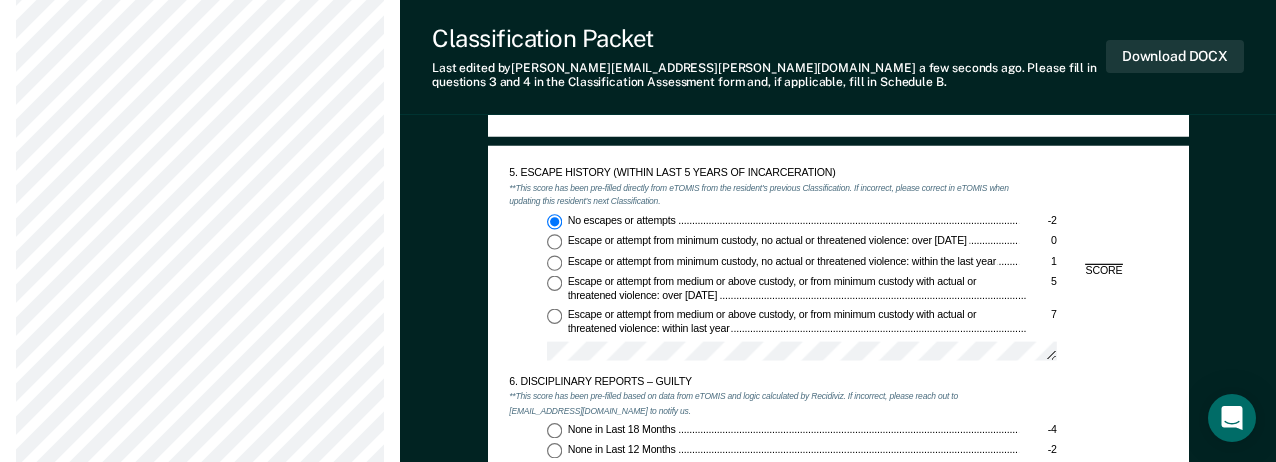 type on "x" 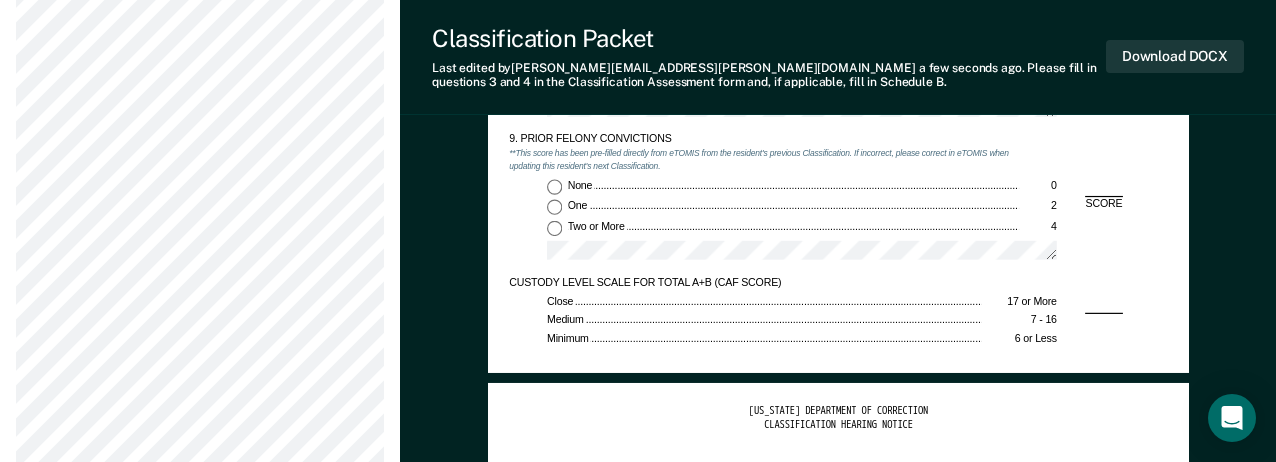 scroll, scrollTop: 2700, scrollLeft: 0, axis: vertical 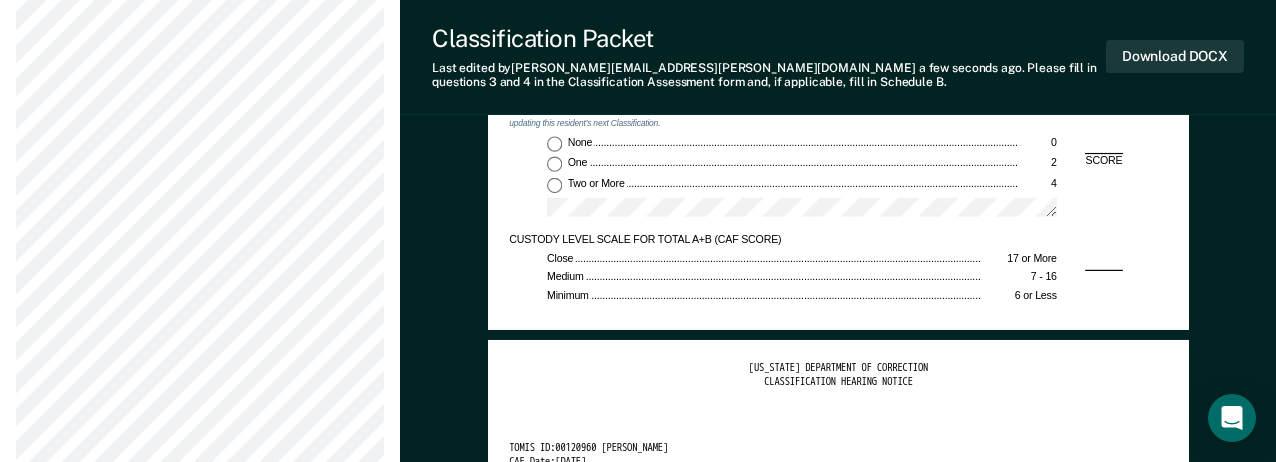 click on "Two or More 4" at bounding box center [554, 184] 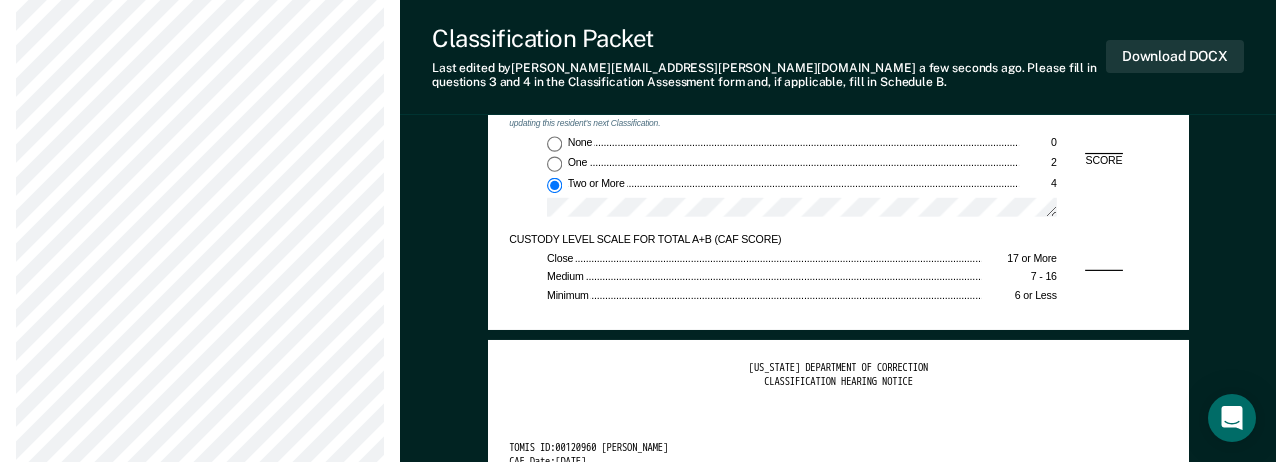 type on "x" 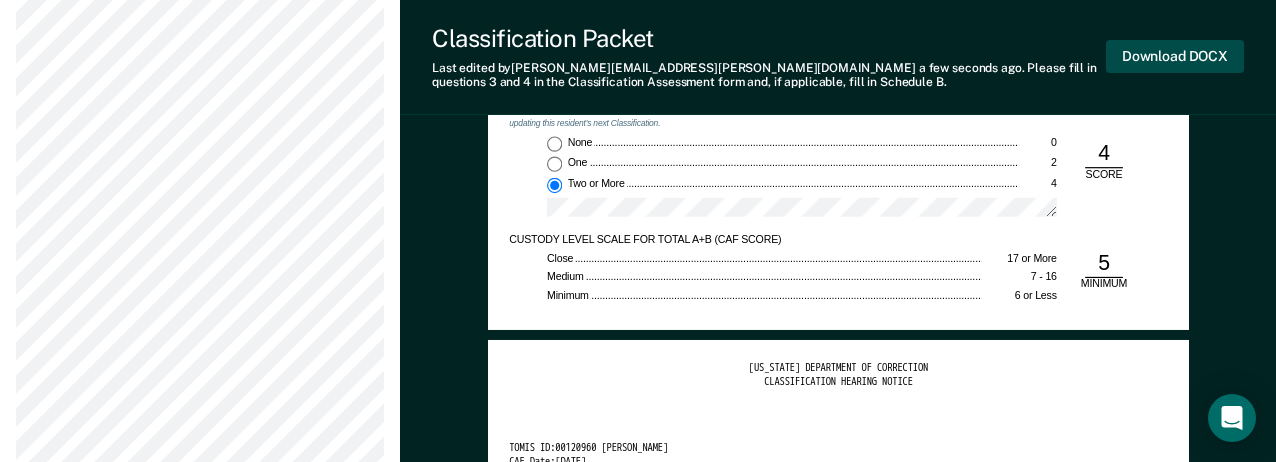 click on "Download DOCX" at bounding box center [1175, 56] 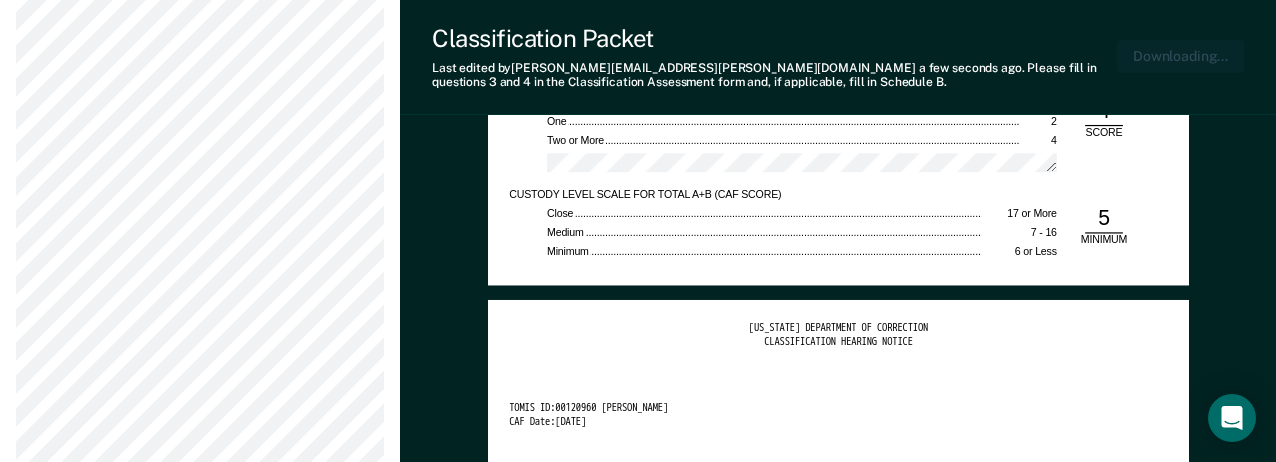 scroll, scrollTop: 2798, scrollLeft: 0, axis: vertical 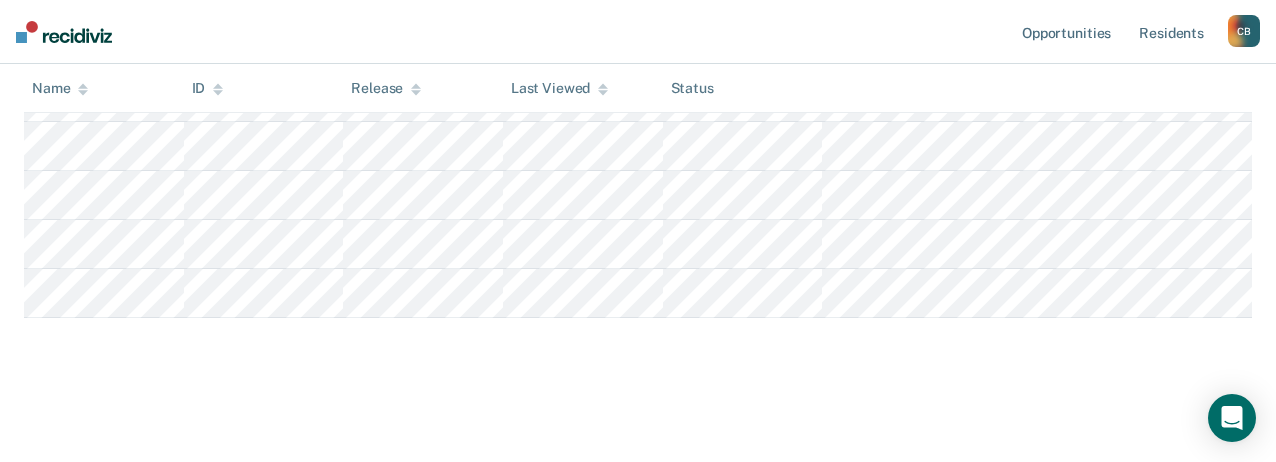 click on "Opportunities Resident s [PERSON_NAME] [PERSON_NAME] Profile How it works Log Out" at bounding box center [638, 32] 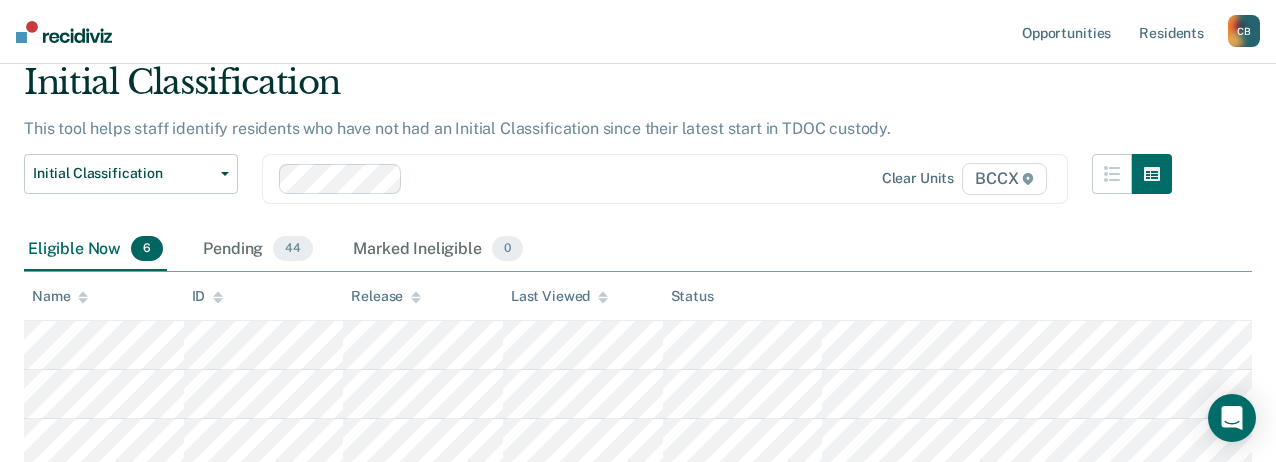 scroll, scrollTop: 73, scrollLeft: 0, axis: vertical 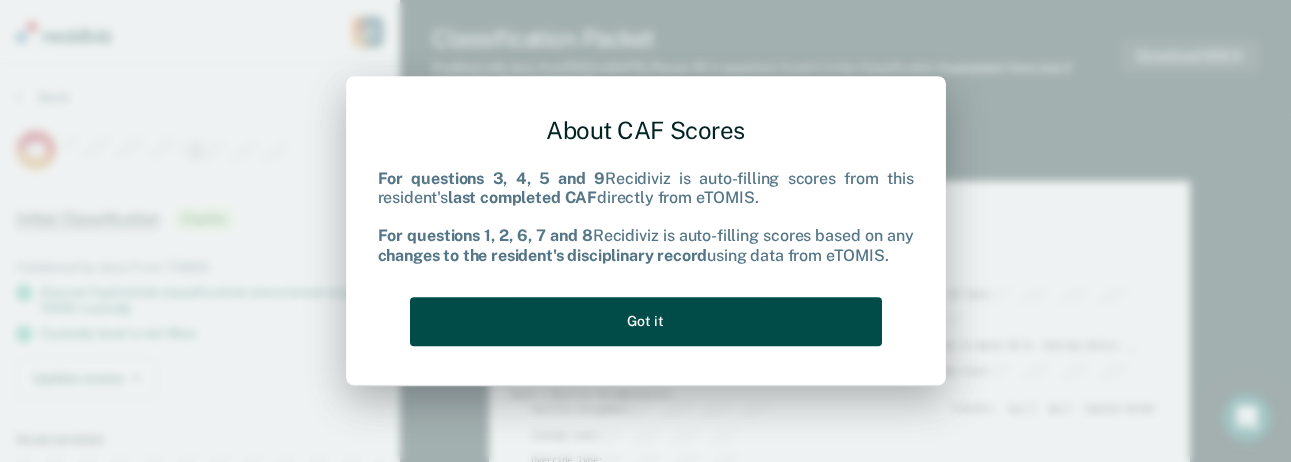 click on "Got it" at bounding box center [646, 321] 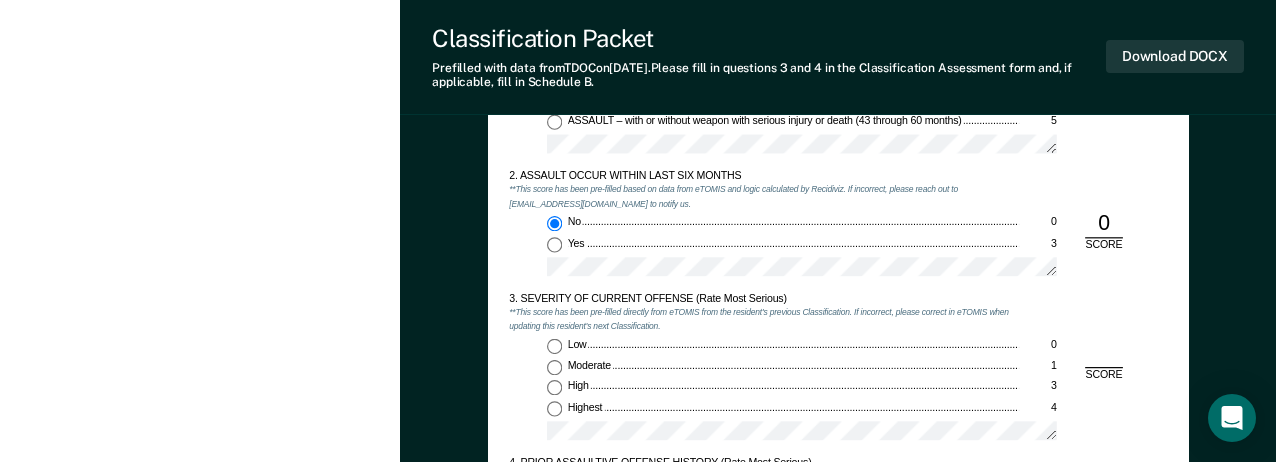 scroll, scrollTop: 1500, scrollLeft: 0, axis: vertical 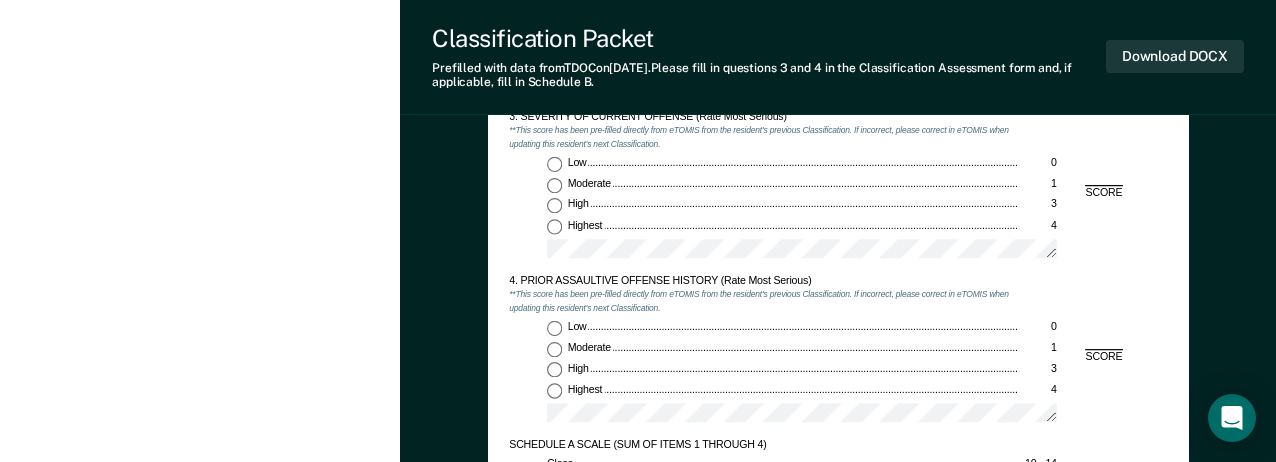 click on "Low 0 Moderate 1 High 3 Highest 4" at bounding box center [764, 213] 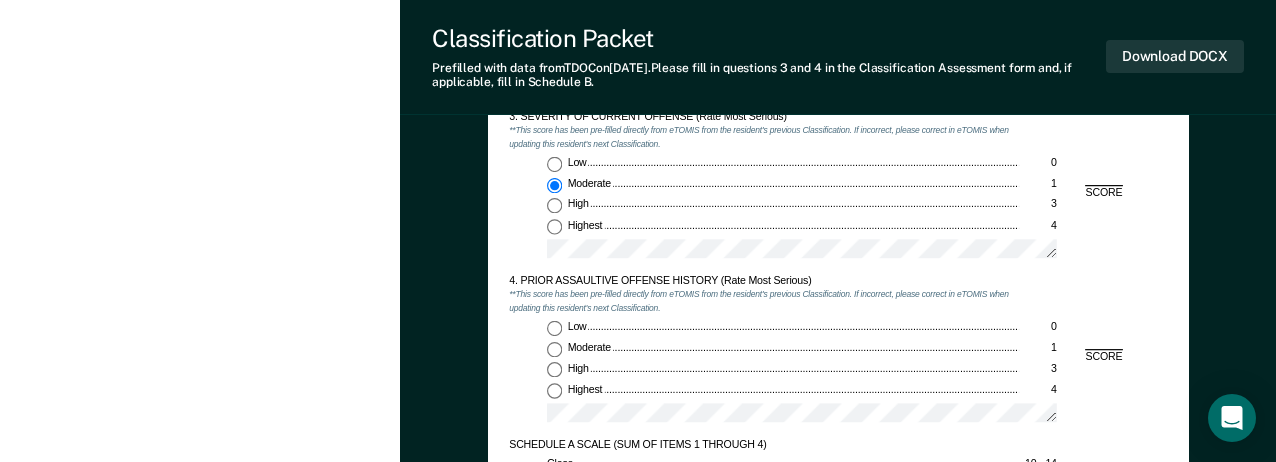 type on "x" 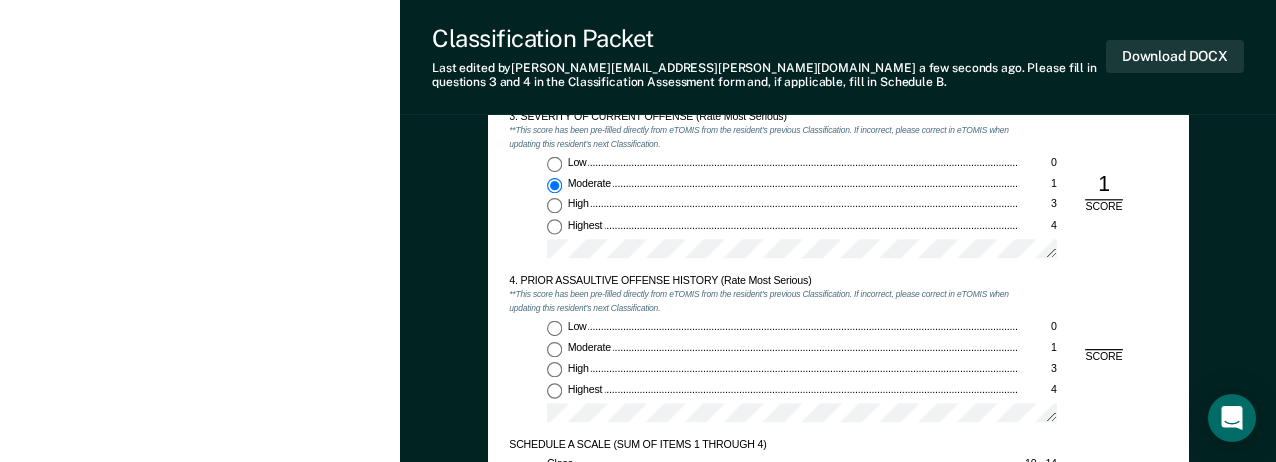 click on "Low 0" at bounding box center [554, 328] 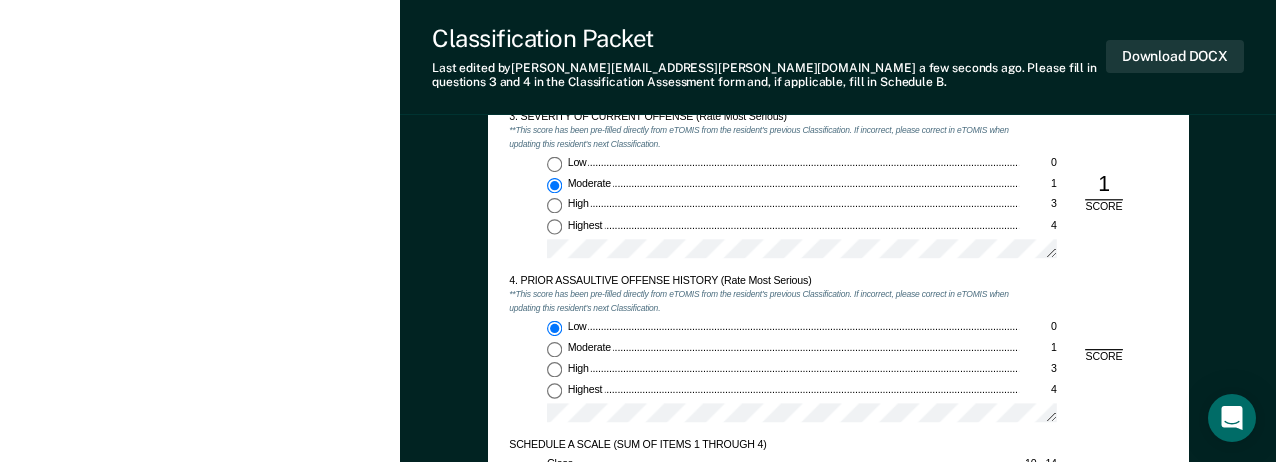 type on "x" 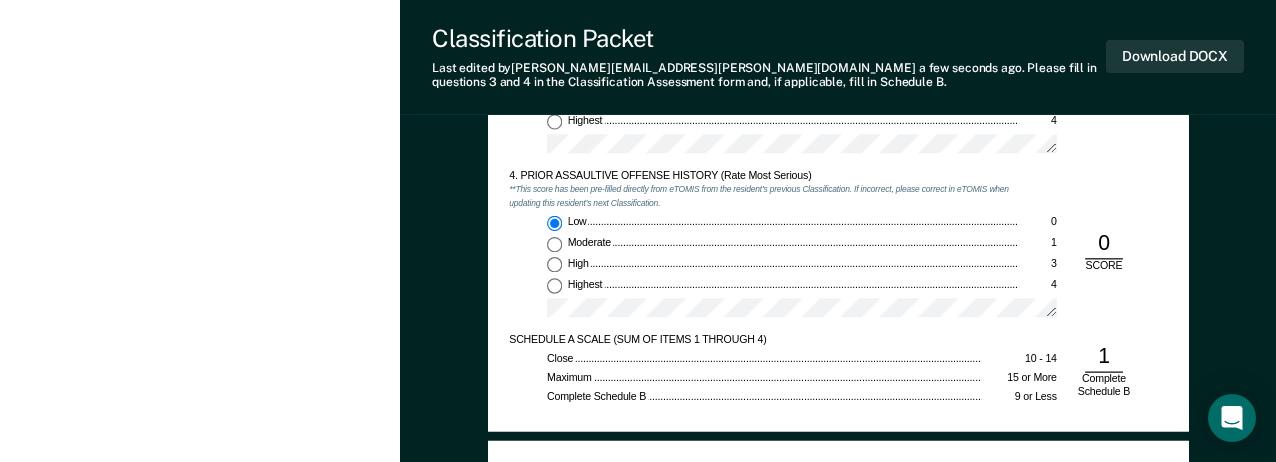 scroll, scrollTop: 1900, scrollLeft: 0, axis: vertical 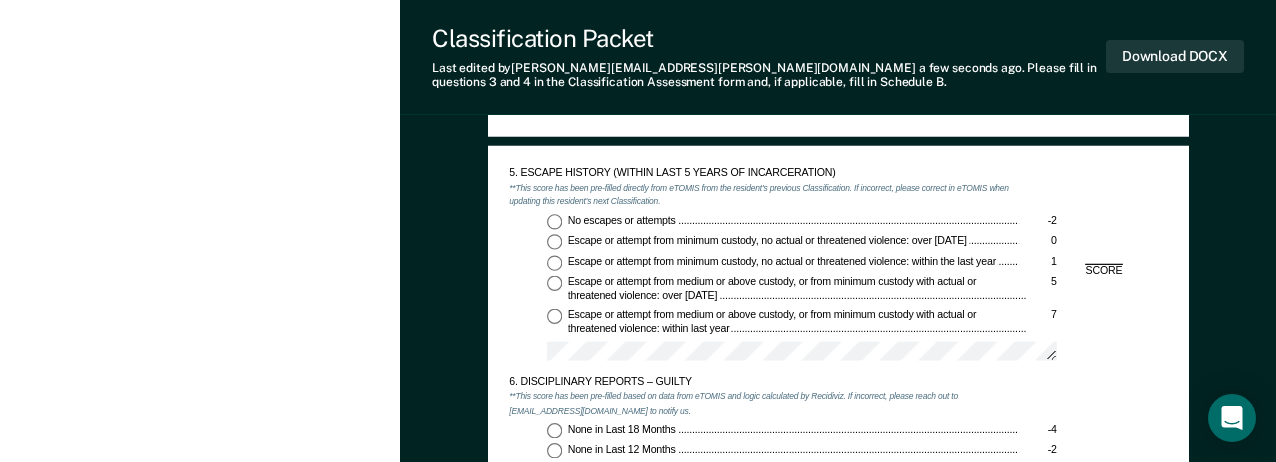 click on "No escapes or attempts -2" at bounding box center (554, 221) 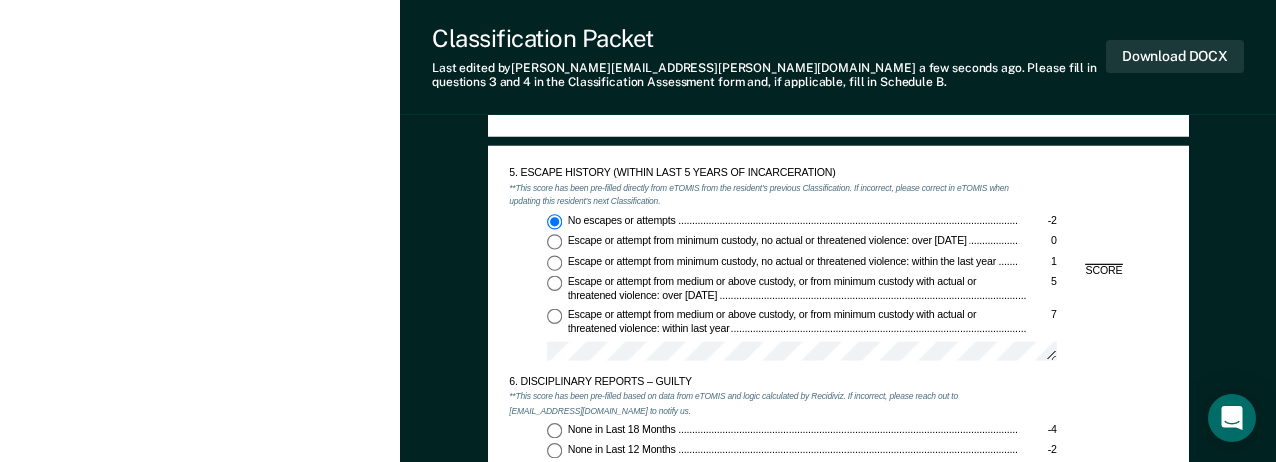 type on "x" 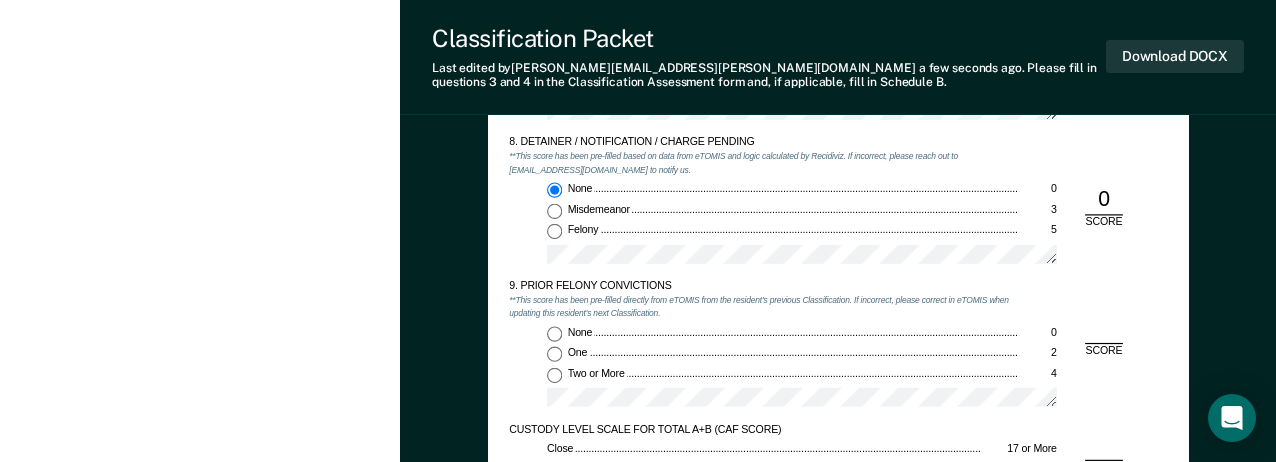 scroll, scrollTop: 2500, scrollLeft: 0, axis: vertical 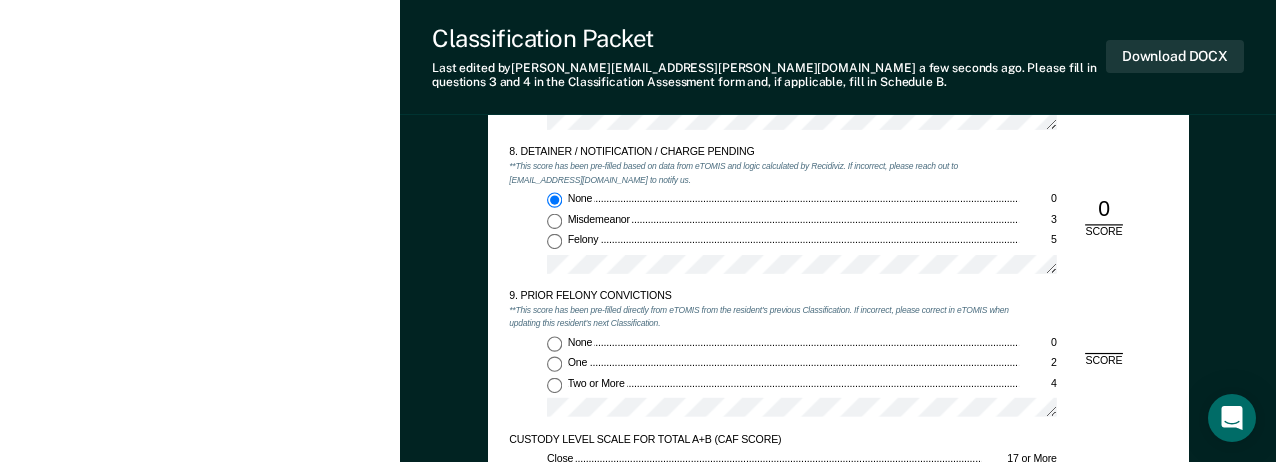 click on "One 2" at bounding box center (554, 364) 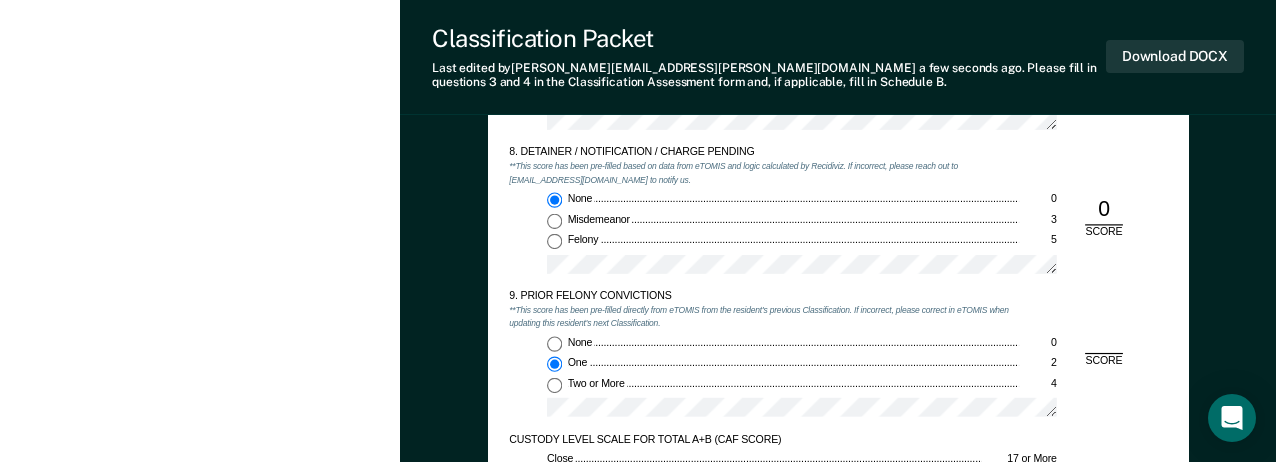 type on "x" 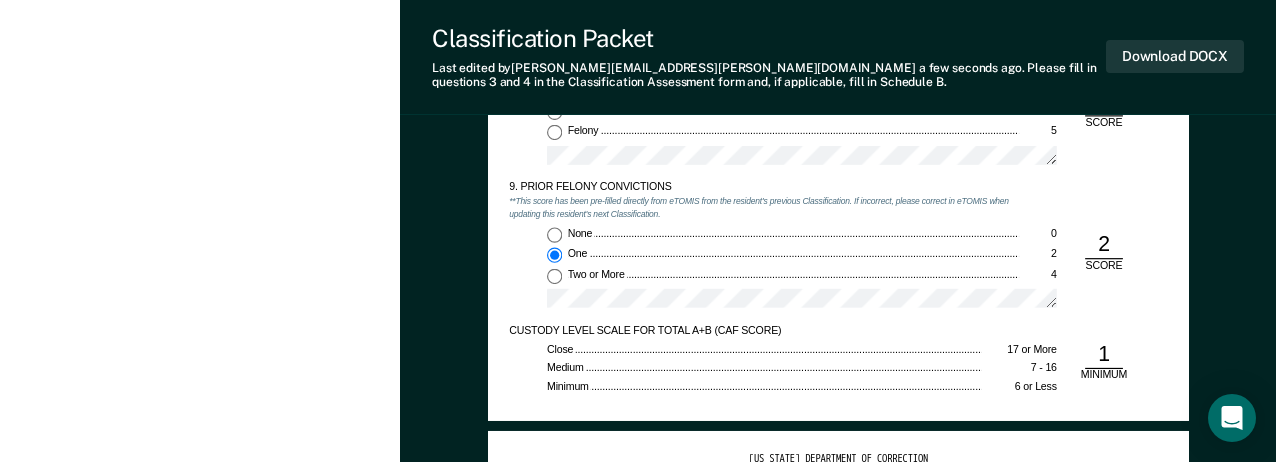 scroll, scrollTop: 2600, scrollLeft: 0, axis: vertical 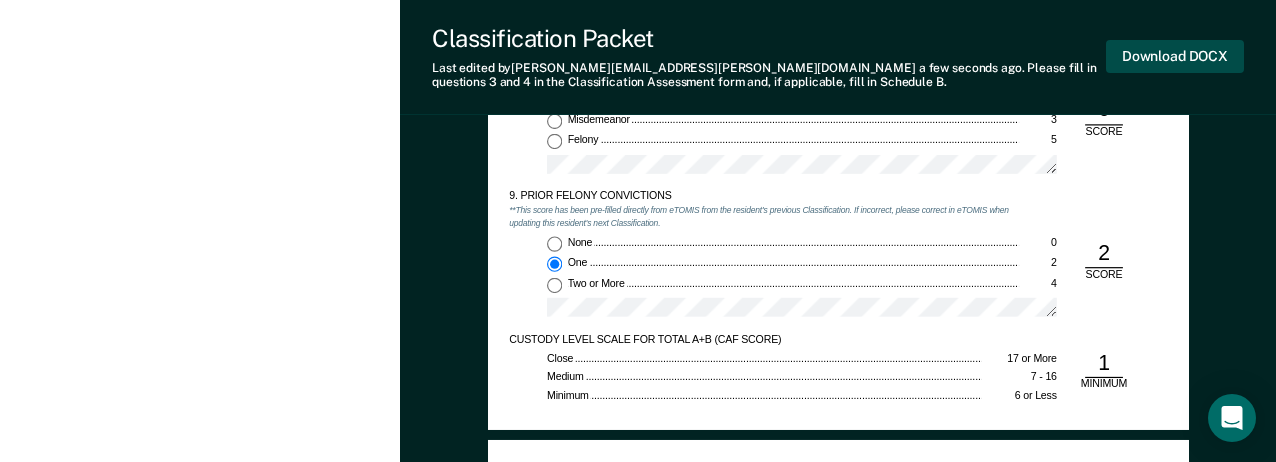 click on "Download DOCX" at bounding box center (1175, 56) 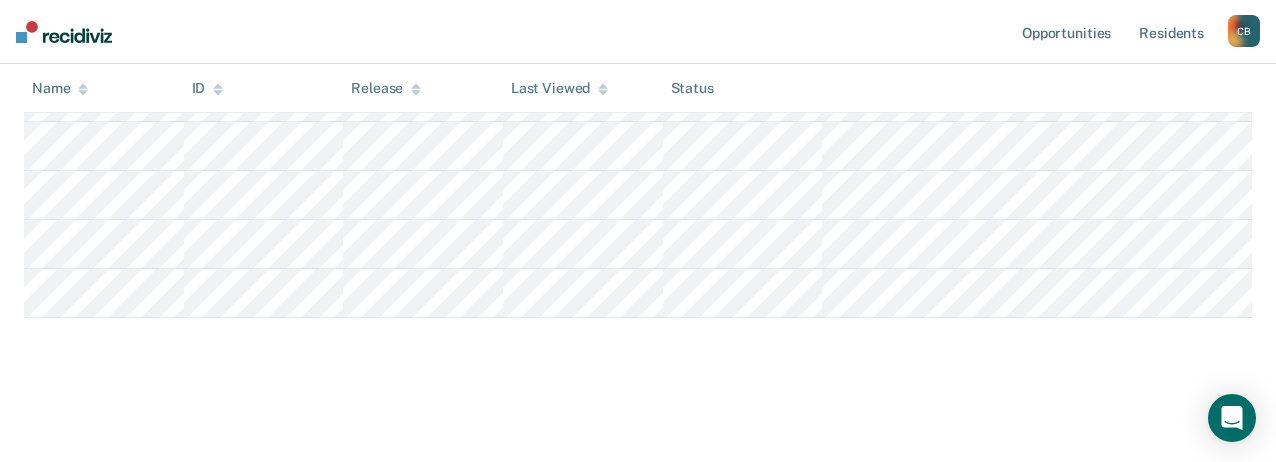 scroll, scrollTop: 73, scrollLeft: 0, axis: vertical 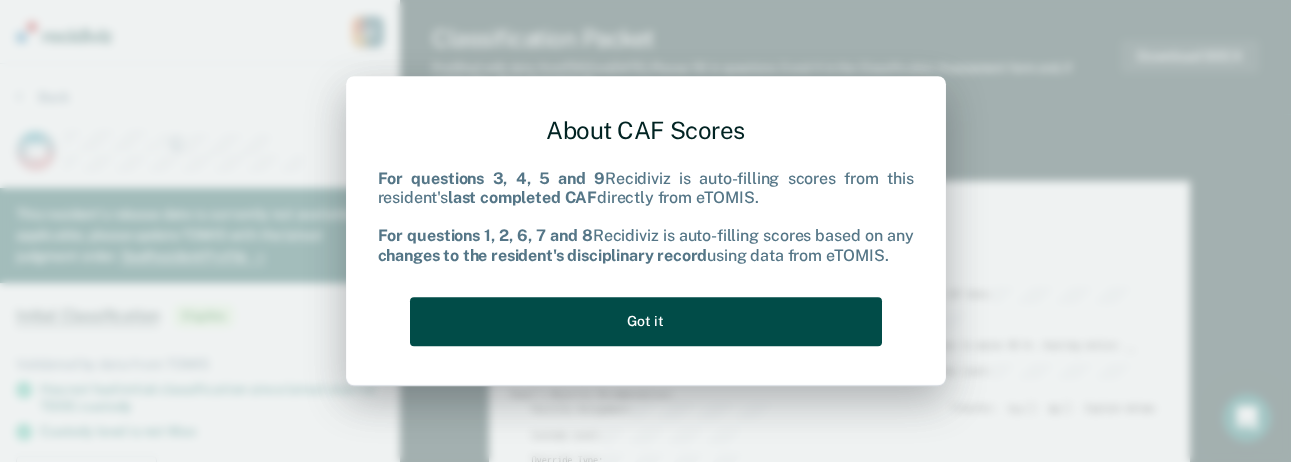 click on "Got it" at bounding box center (646, 321) 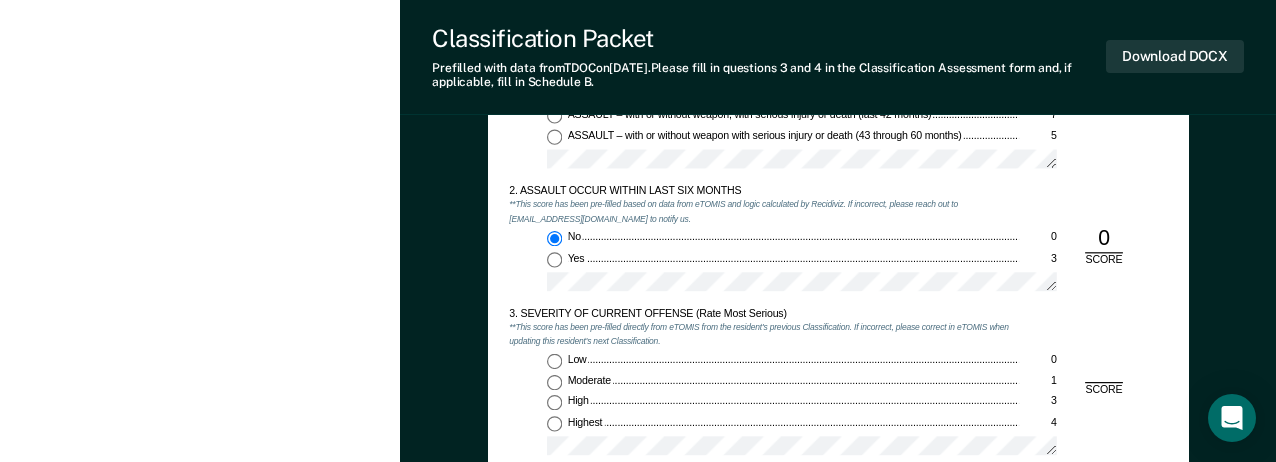 scroll, scrollTop: 1400, scrollLeft: 0, axis: vertical 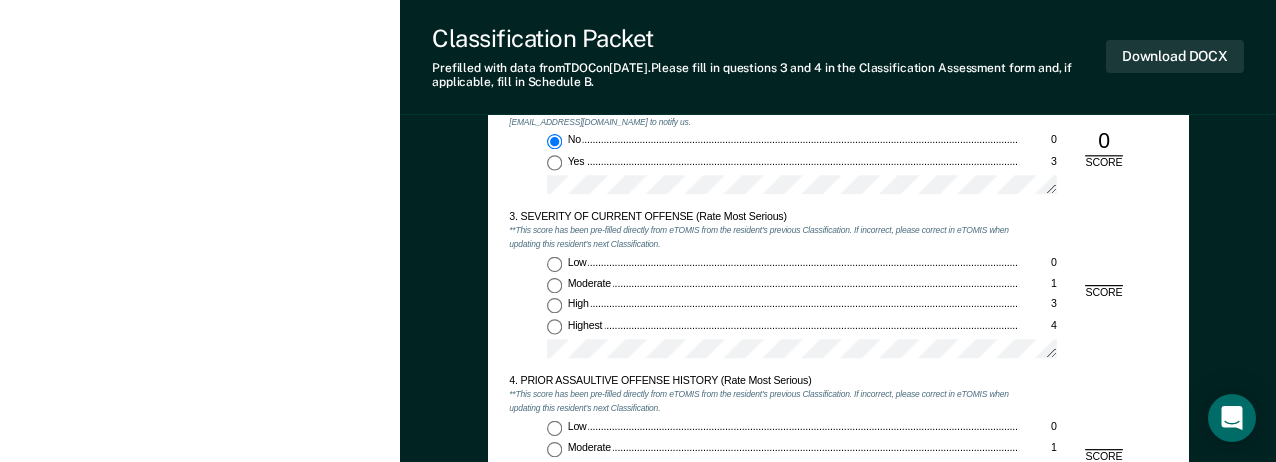 click on "High 3" at bounding box center [554, 305] 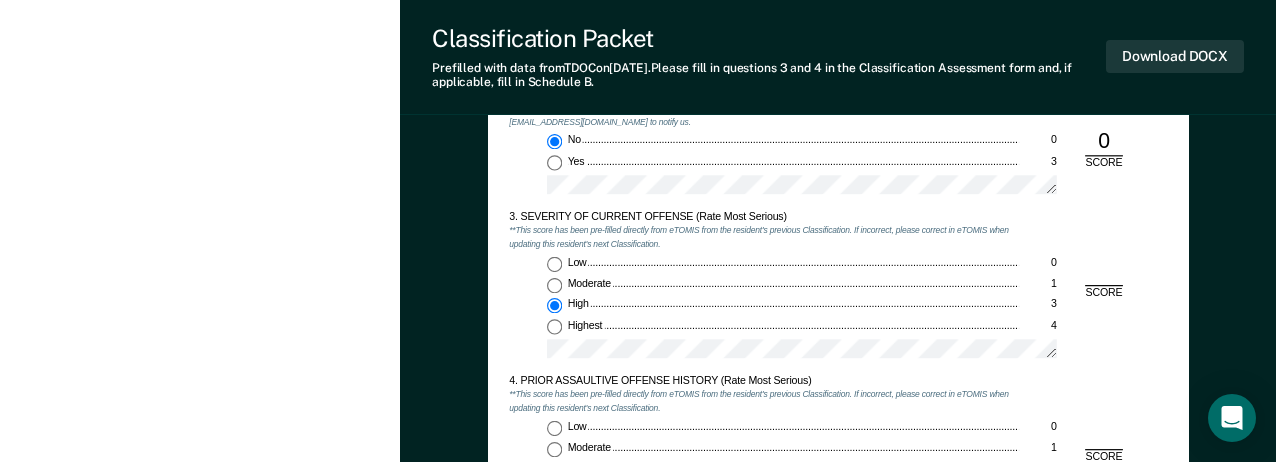 type on "x" 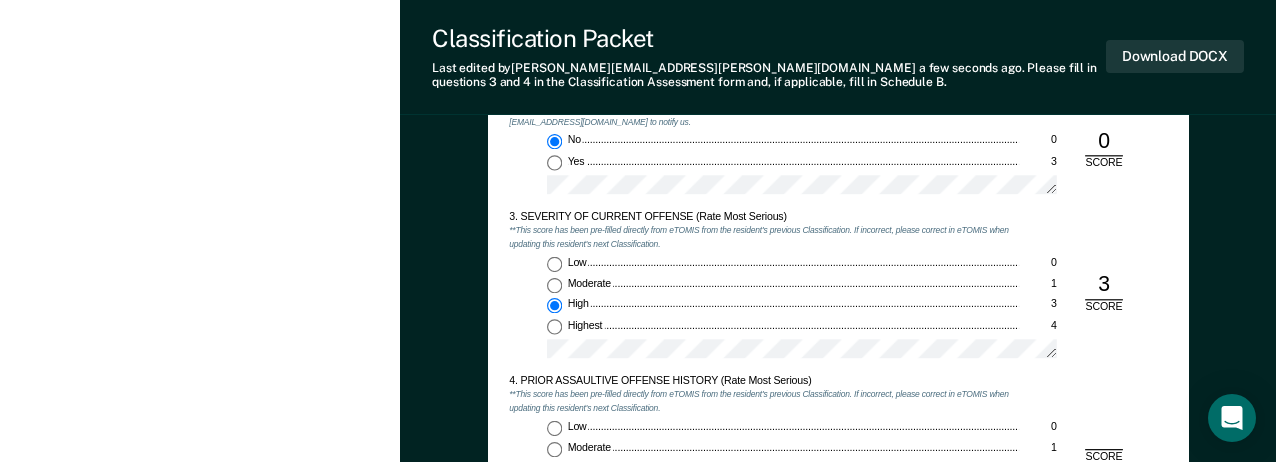 click on "Low 0" at bounding box center [554, 428] 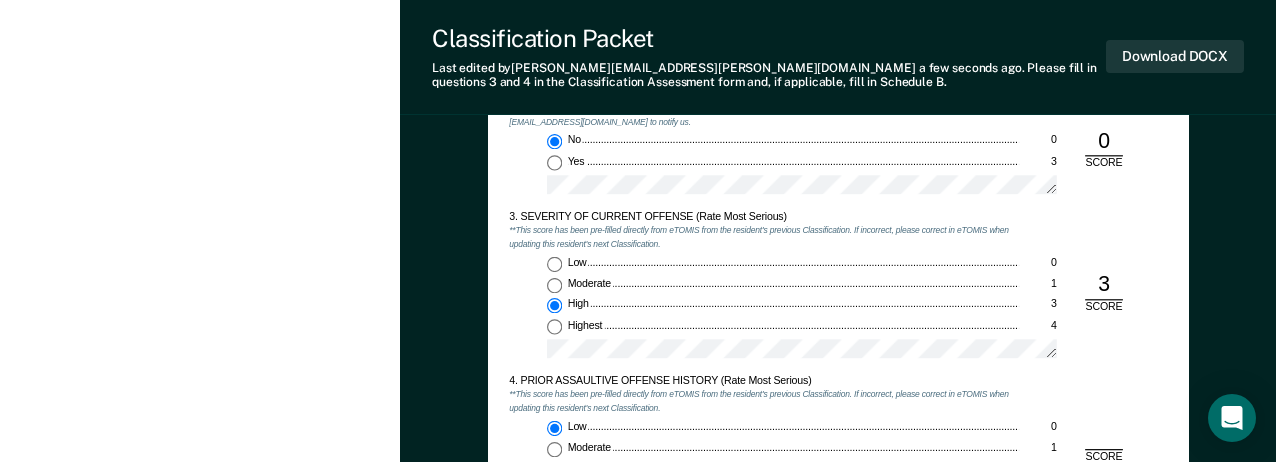 type on "x" 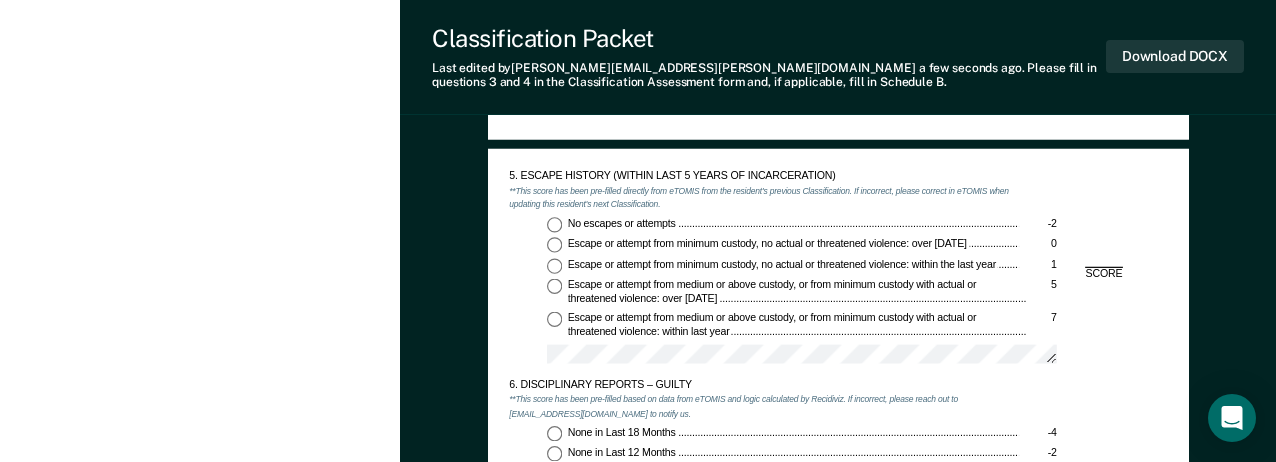 scroll, scrollTop: 1900, scrollLeft: 0, axis: vertical 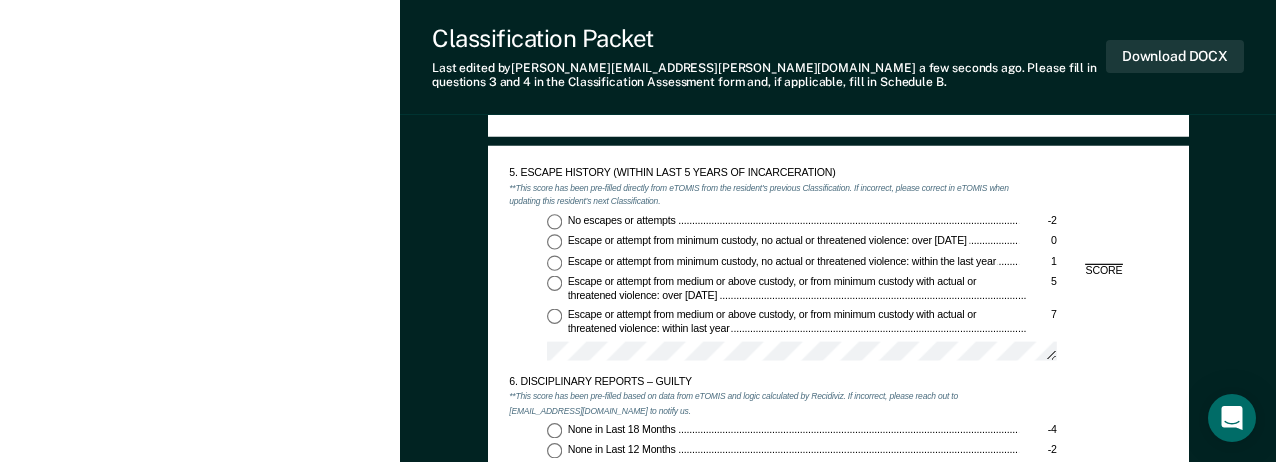 click on "No escapes or attempts -2" at bounding box center (554, 221) 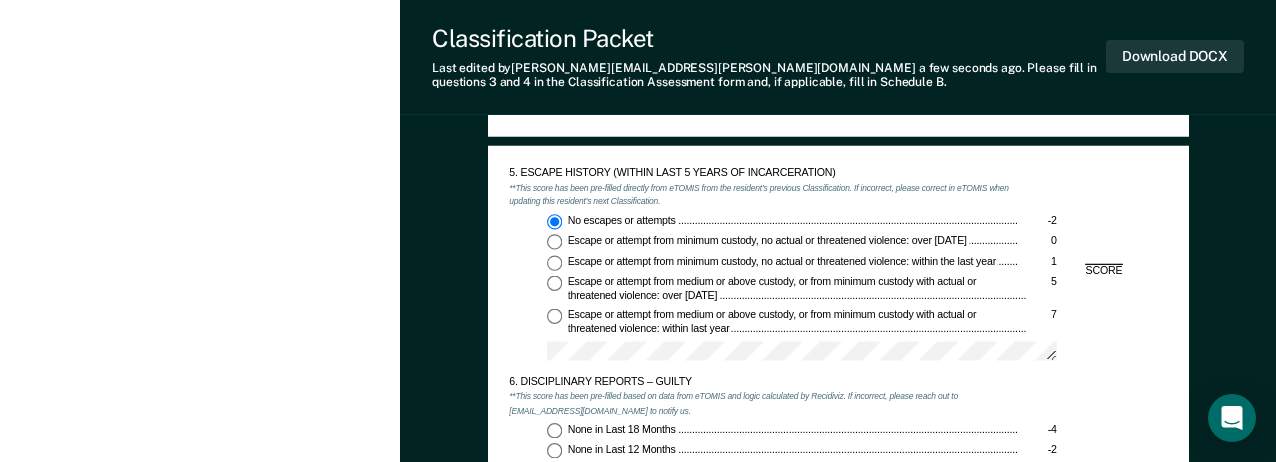type on "x" 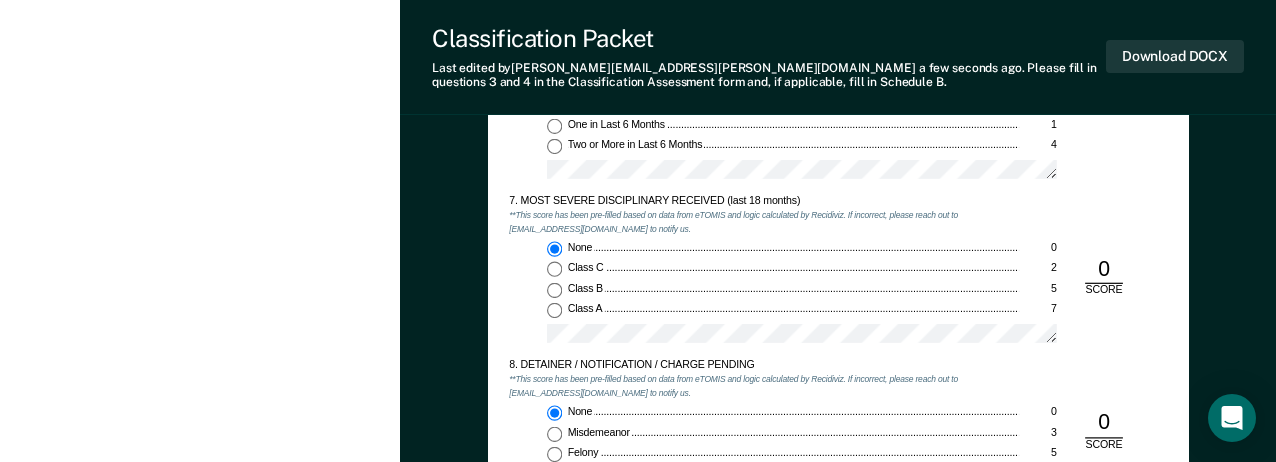 scroll, scrollTop: 2500, scrollLeft: 0, axis: vertical 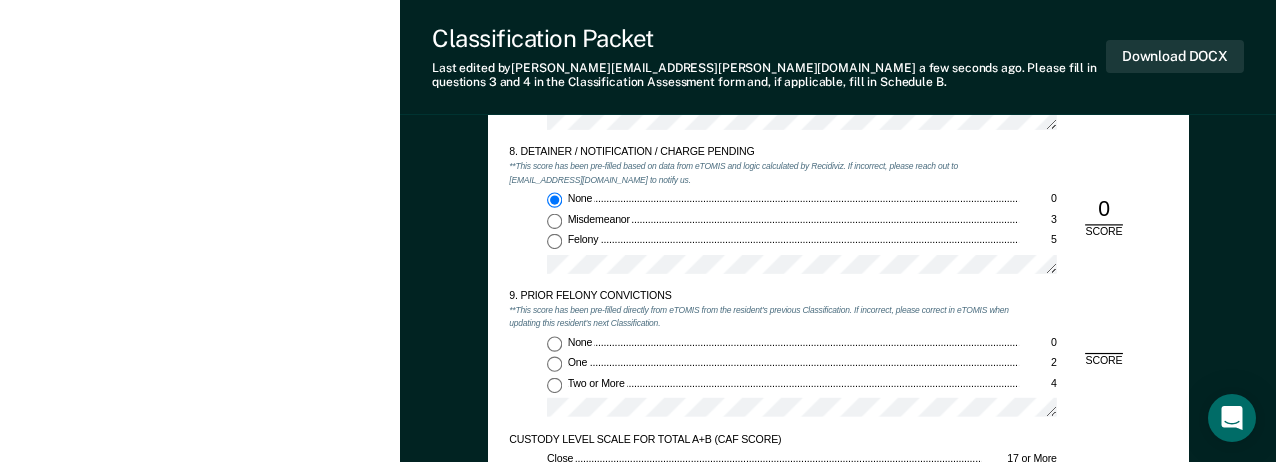 click on "Felony 5" at bounding box center [554, 241] 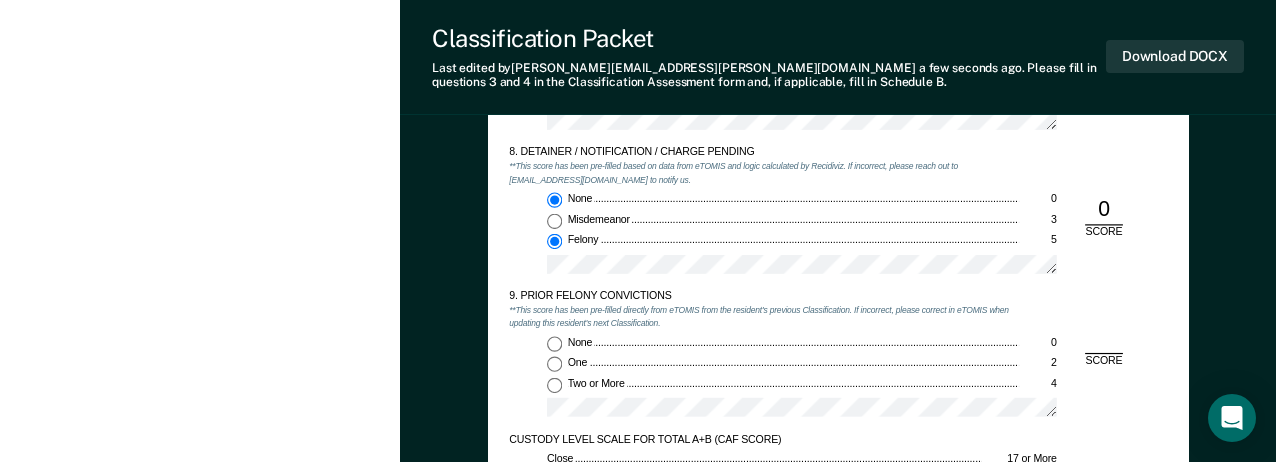type on "x" 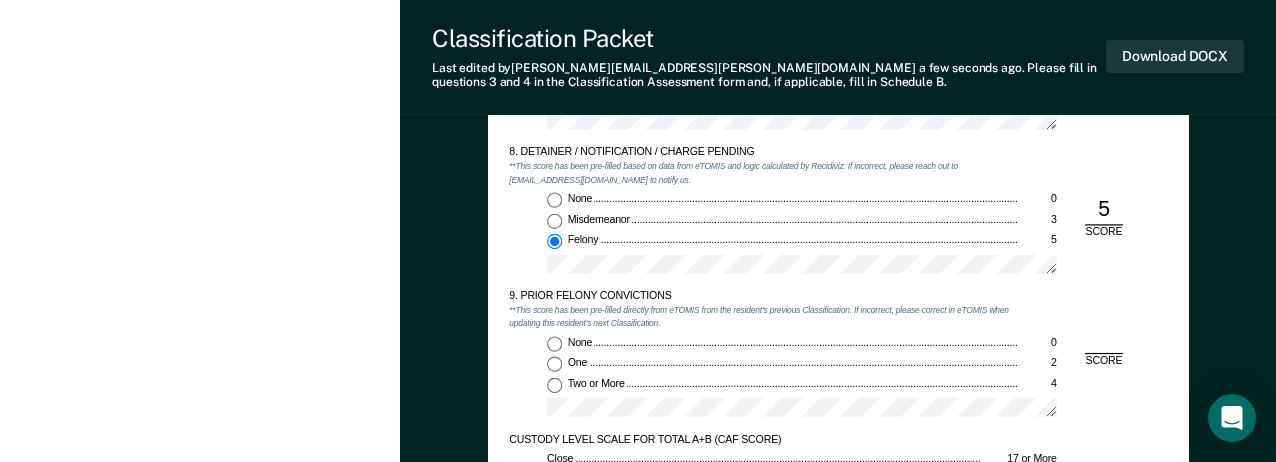 click on "None 0" at bounding box center (554, 343) 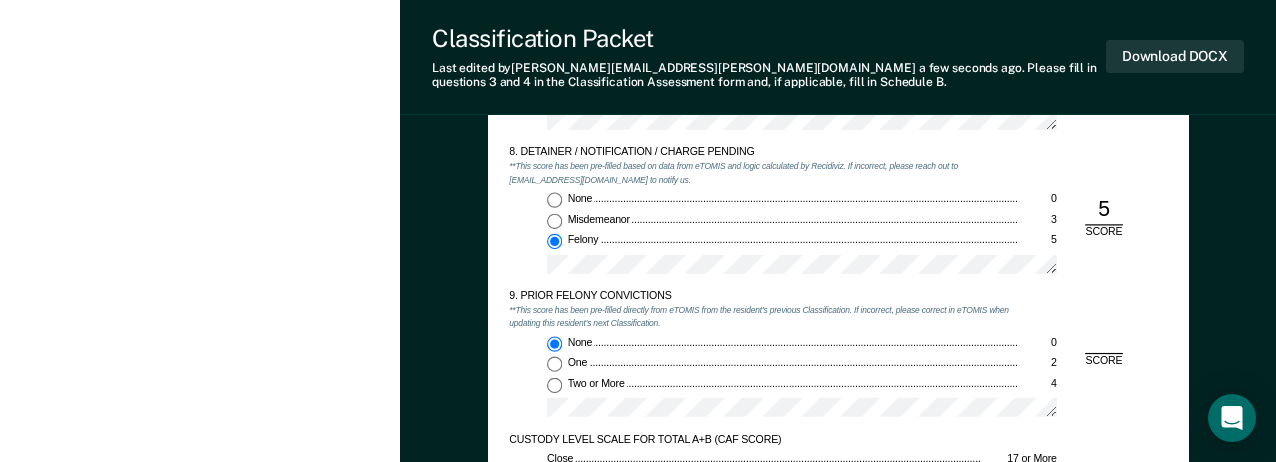 type on "x" 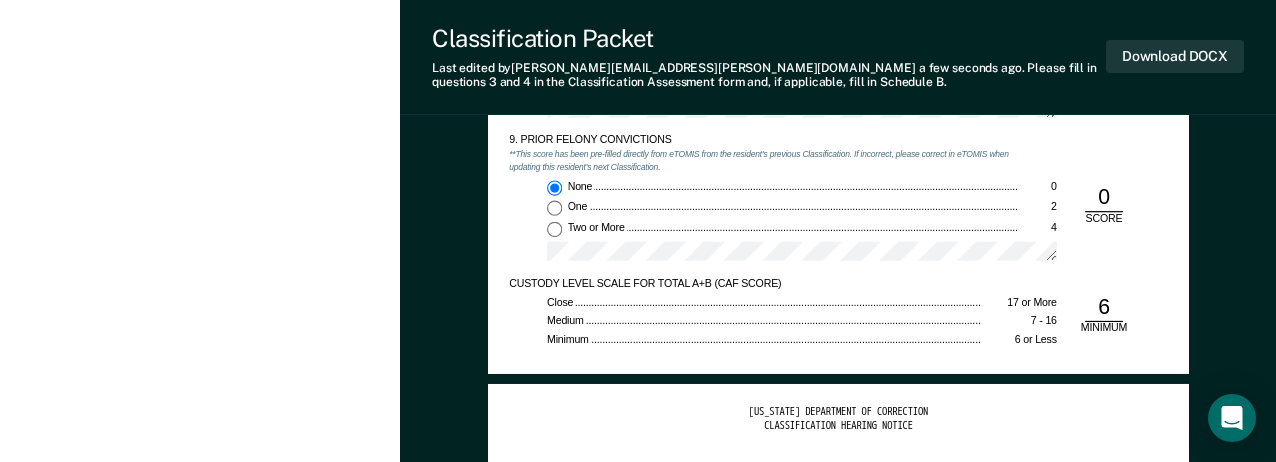 scroll, scrollTop: 2800, scrollLeft: 0, axis: vertical 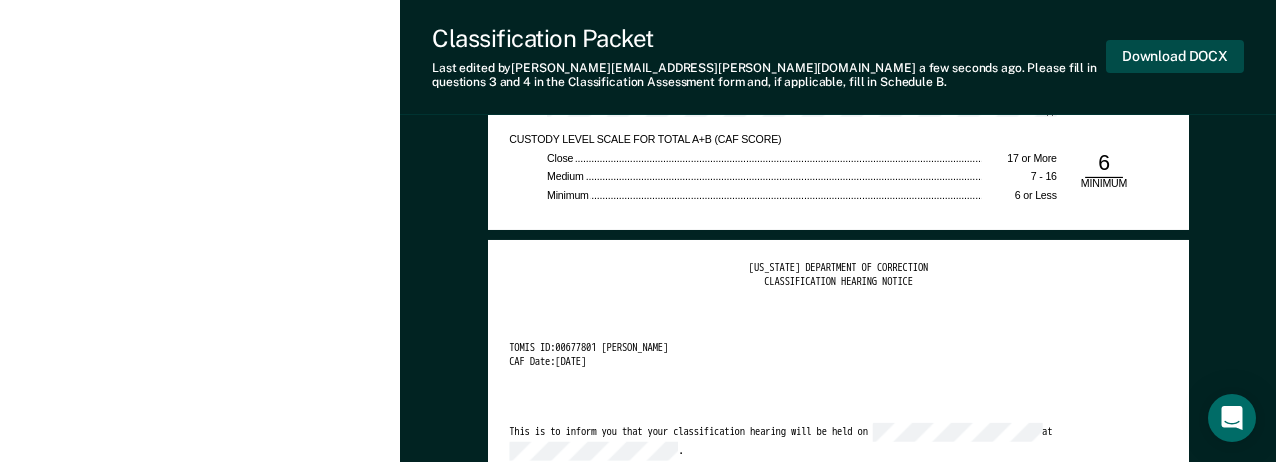 click on "Download DOCX" at bounding box center (1175, 56) 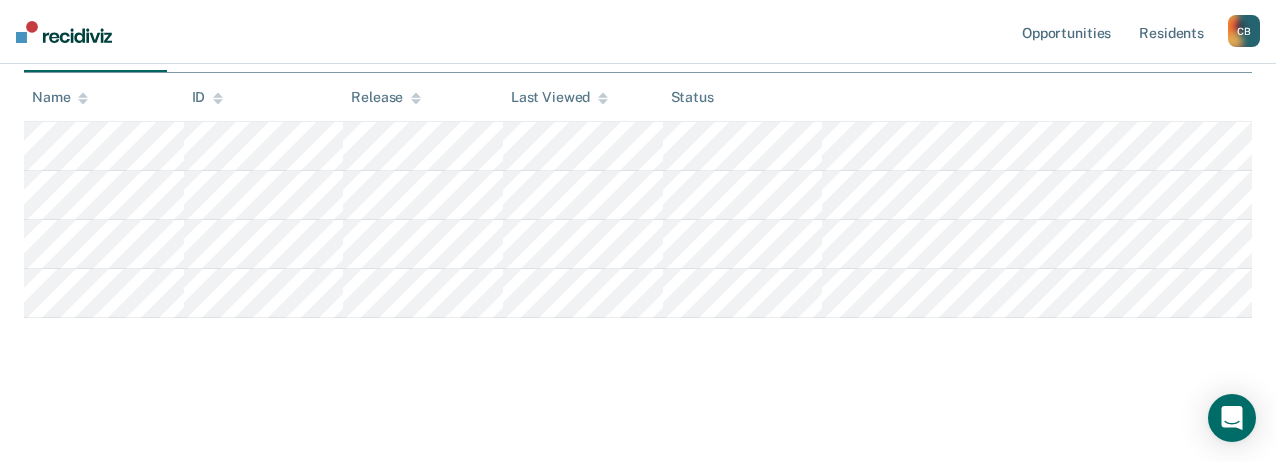 scroll, scrollTop: 73, scrollLeft: 0, axis: vertical 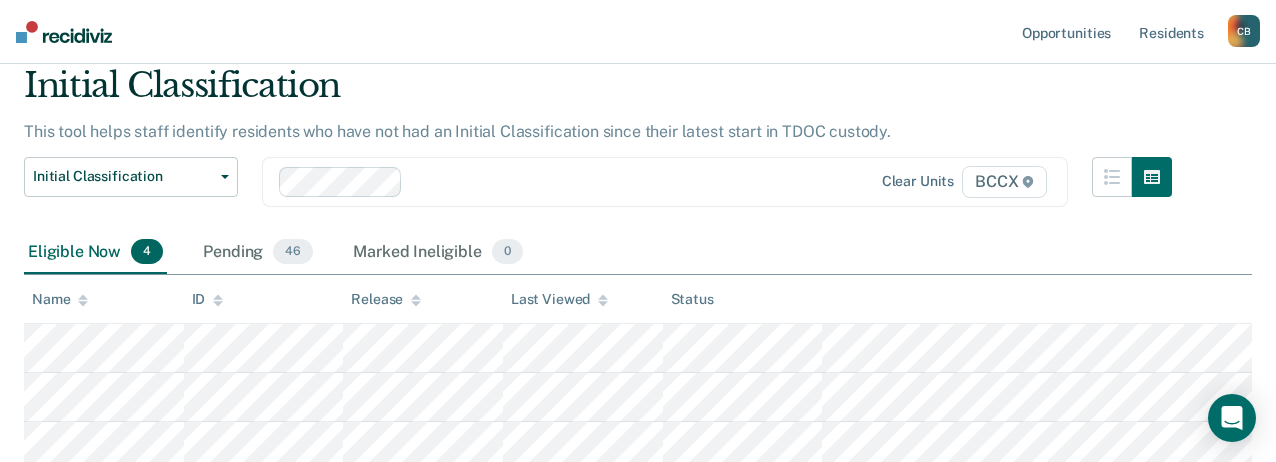 click on "Initial Classification   This tool helps staff identify residents who have not had an Initial Classification since their latest start in TDOC custody.  Initial Classification Custody Level Downgrade Annual Reclassification Initial Classification Clear   units BCCX   Eligible Now 4 Pending 46 Marked Ineligible 0
To pick up a draggable item, press the space bar.
While dragging, use the arrow keys to move the item.
Press space again to drop the item in its new position, or press escape to cancel.
Name ID Release Last Viewed Status" at bounding box center (638, 289) 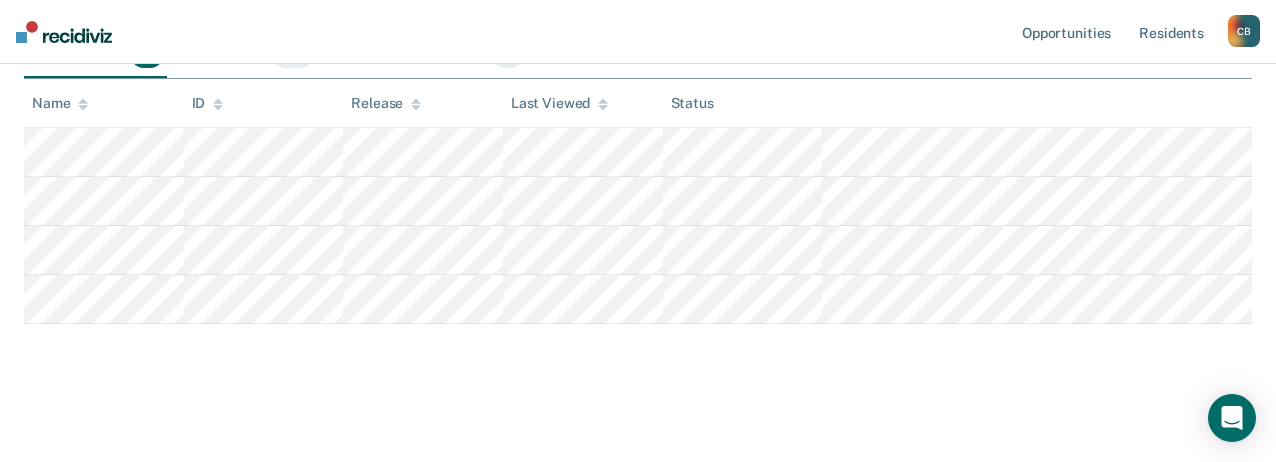 scroll, scrollTop: 275, scrollLeft: 0, axis: vertical 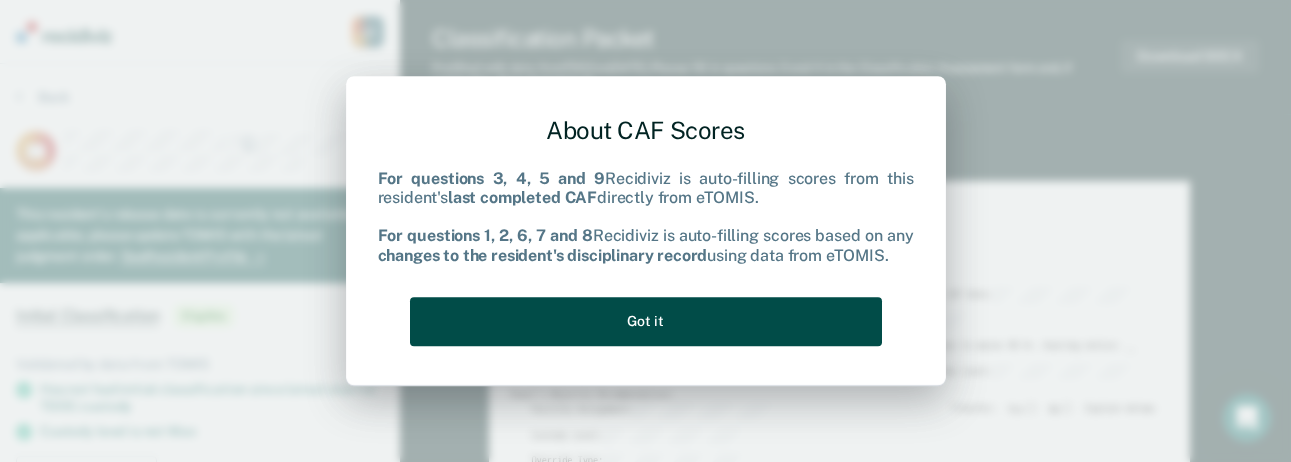 click on "Got it" at bounding box center (646, 321) 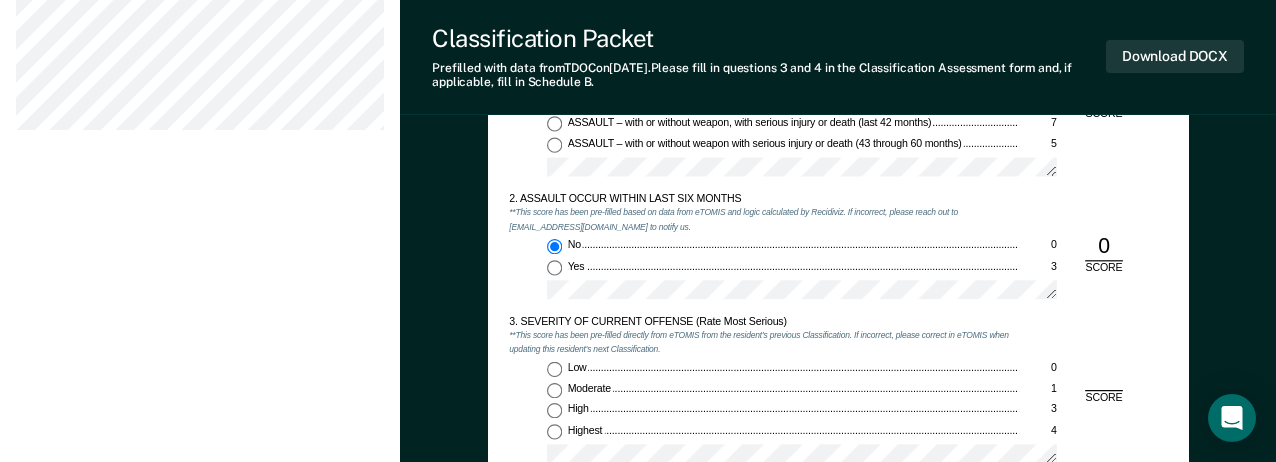 scroll, scrollTop: 1300, scrollLeft: 0, axis: vertical 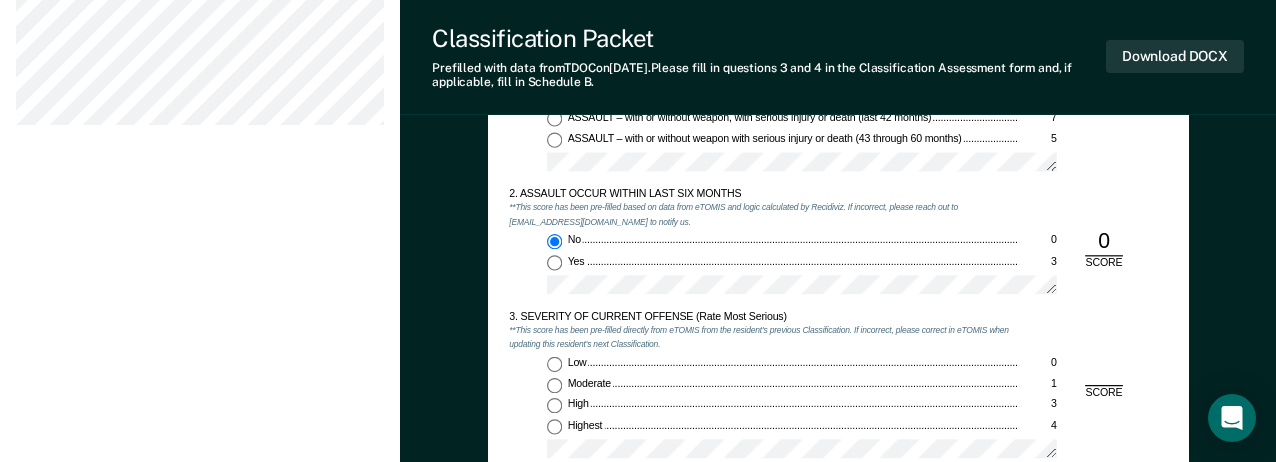 click on "Moderate 1" at bounding box center [554, 384] 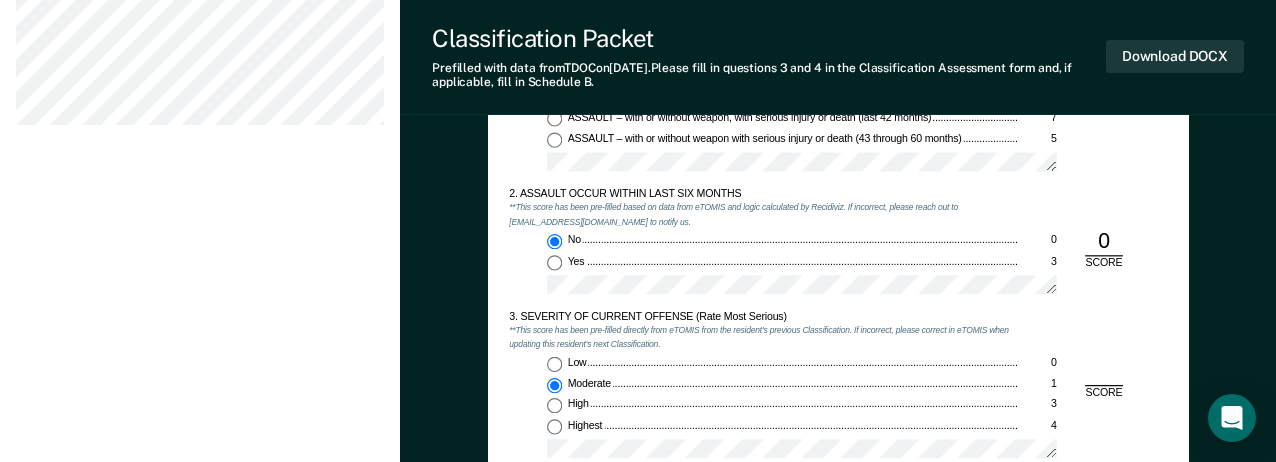type on "x" 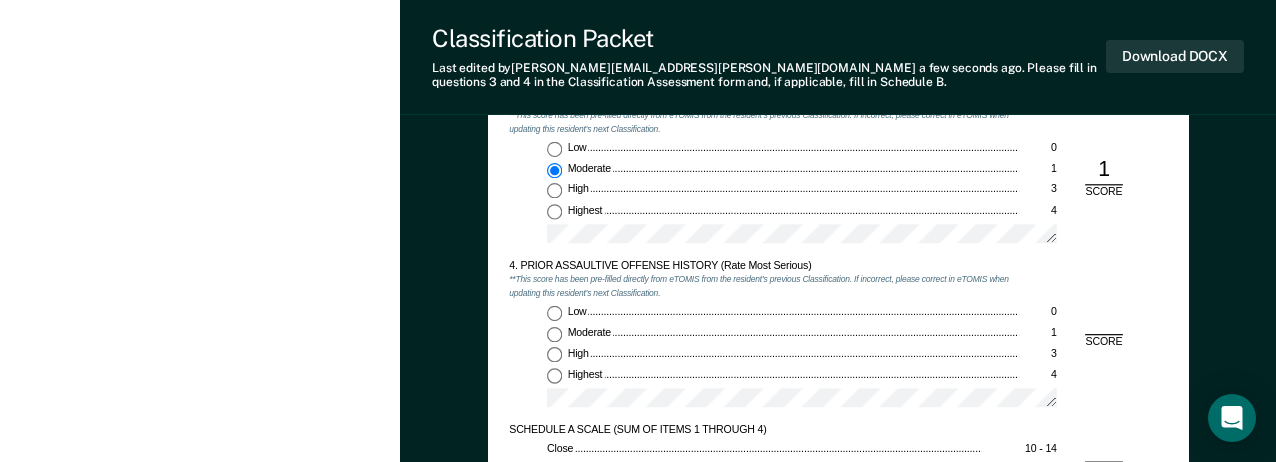 scroll, scrollTop: 1600, scrollLeft: 0, axis: vertical 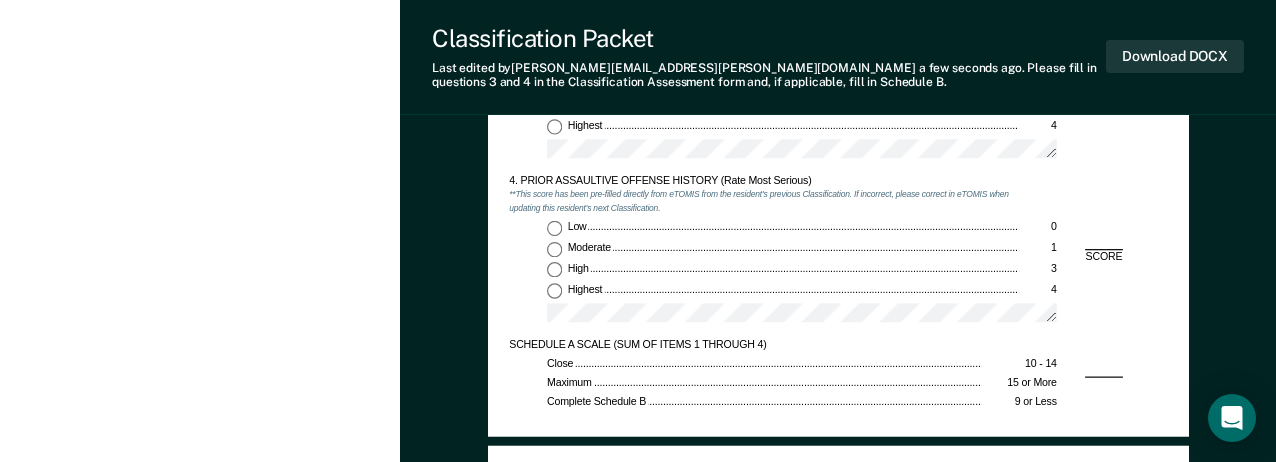 click on "Low 0" at bounding box center [554, 228] 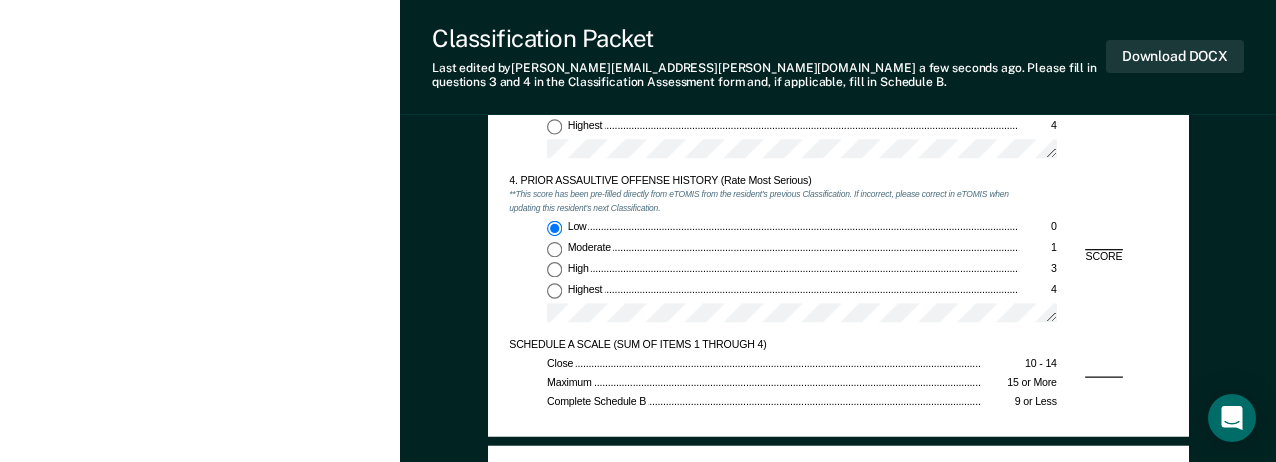 type on "x" 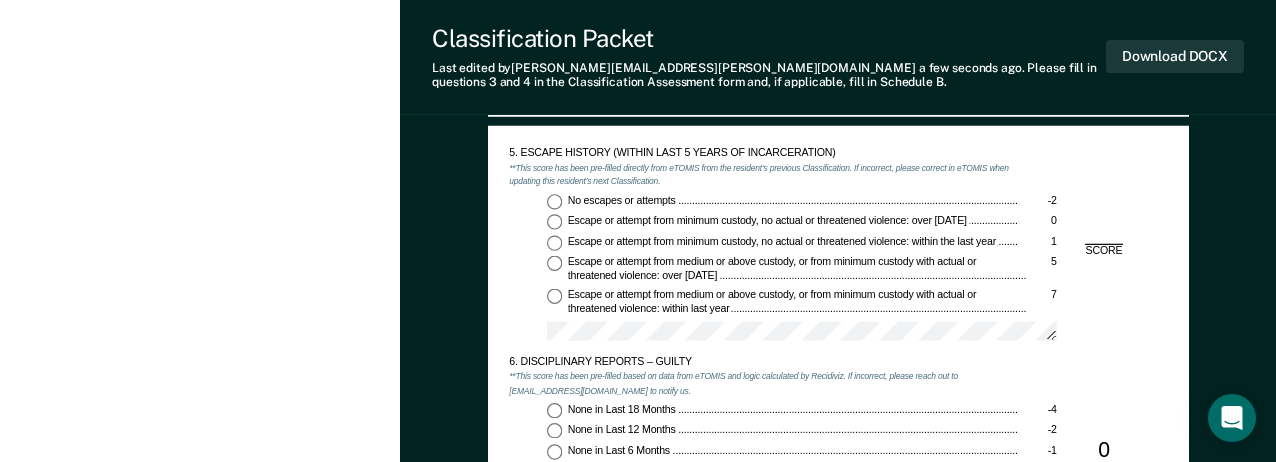 scroll, scrollTop: 1800, scrollLeft: 0, axis: vertical 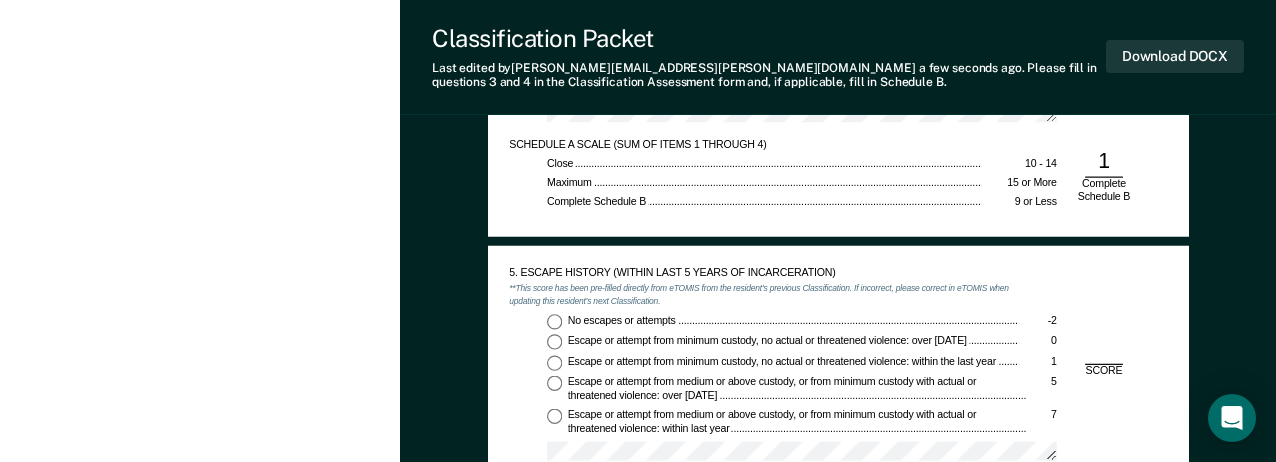 click on "No escapes or attempts -2" at bounding box center (554, 321) 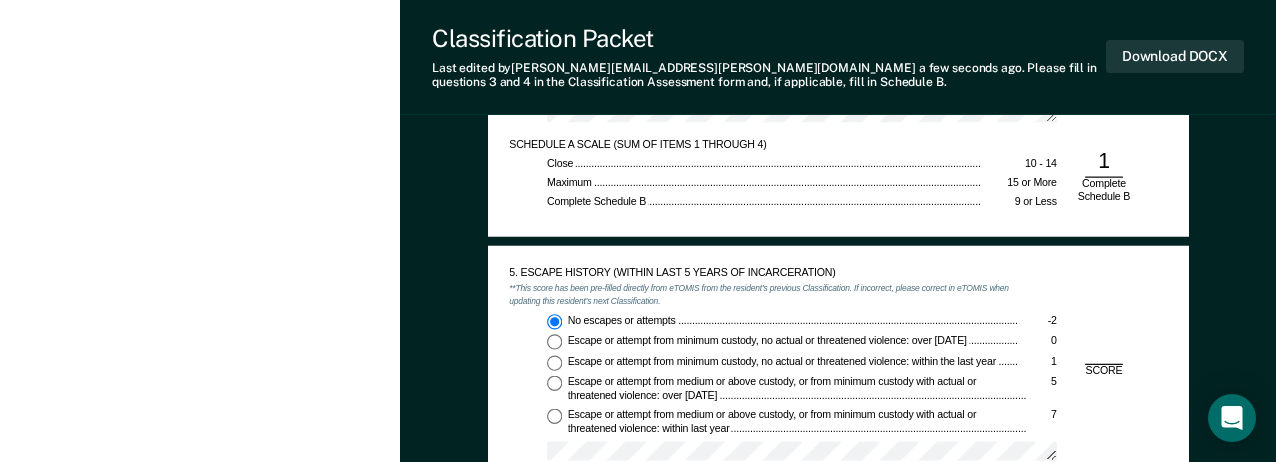 type on "x" 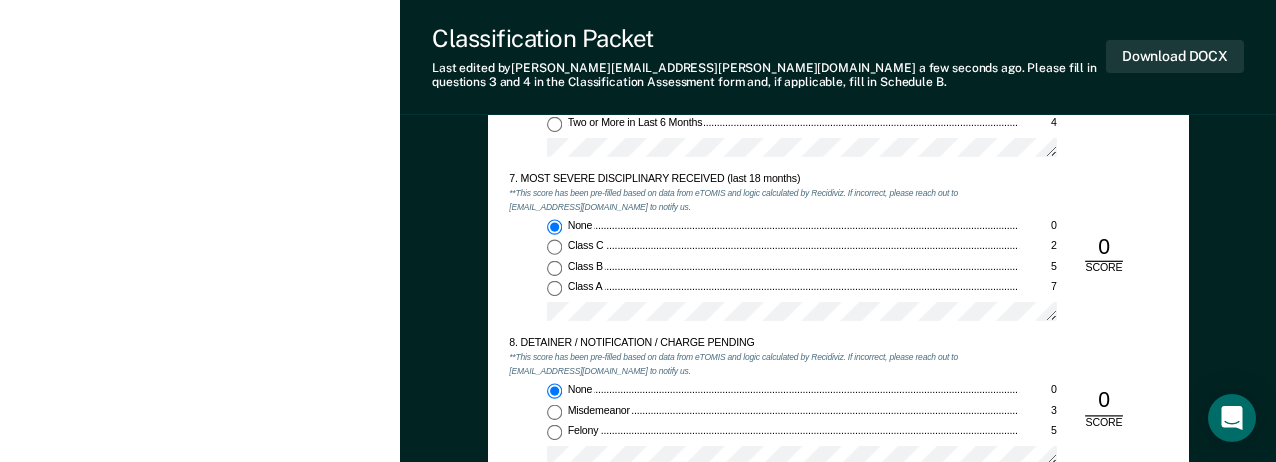 scroll, scrollTop: 2500, scrollLeft: 0, axis: vertical 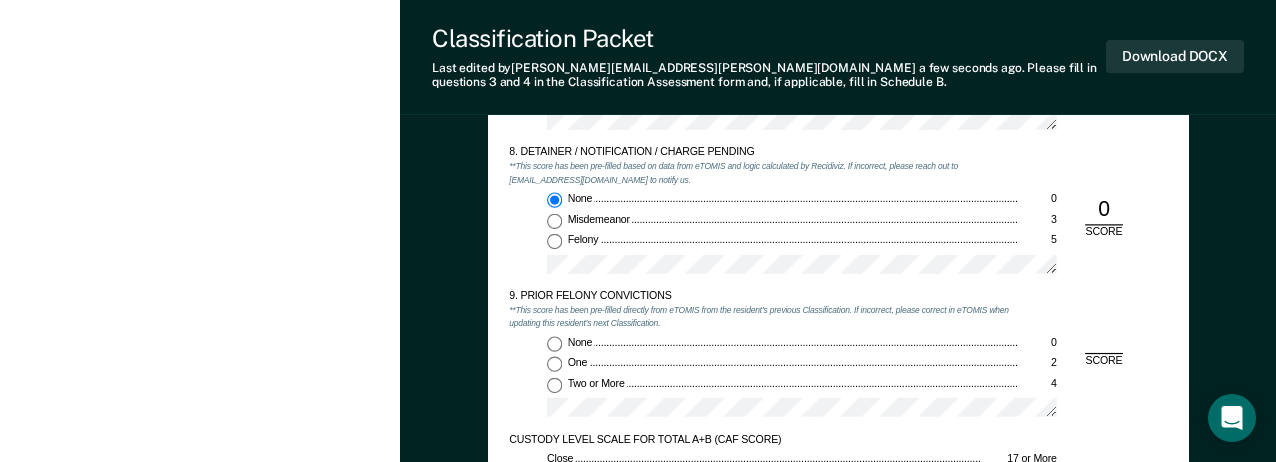 click on "None 0" at bounding box center (554, 343) 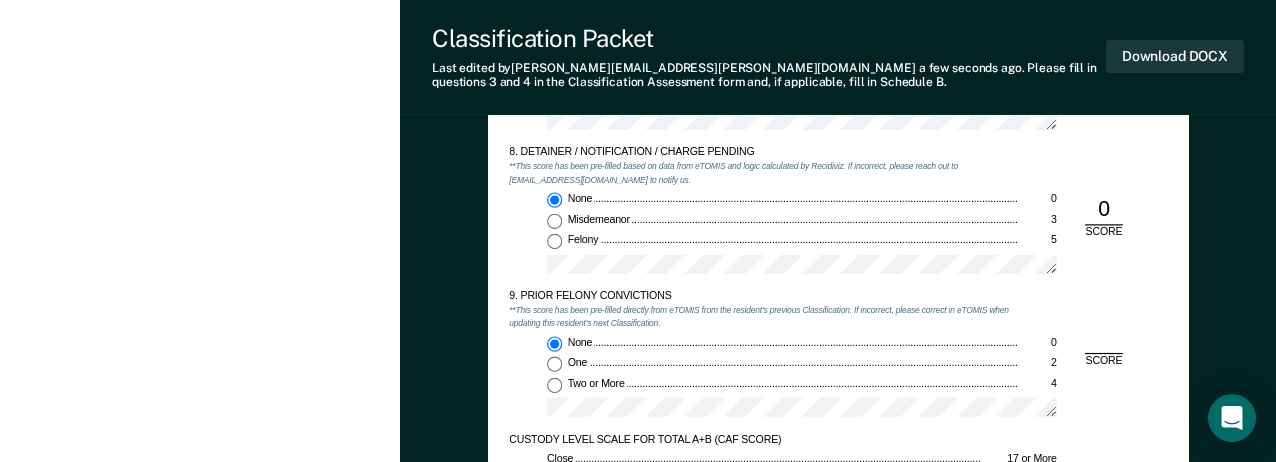 type on "x" 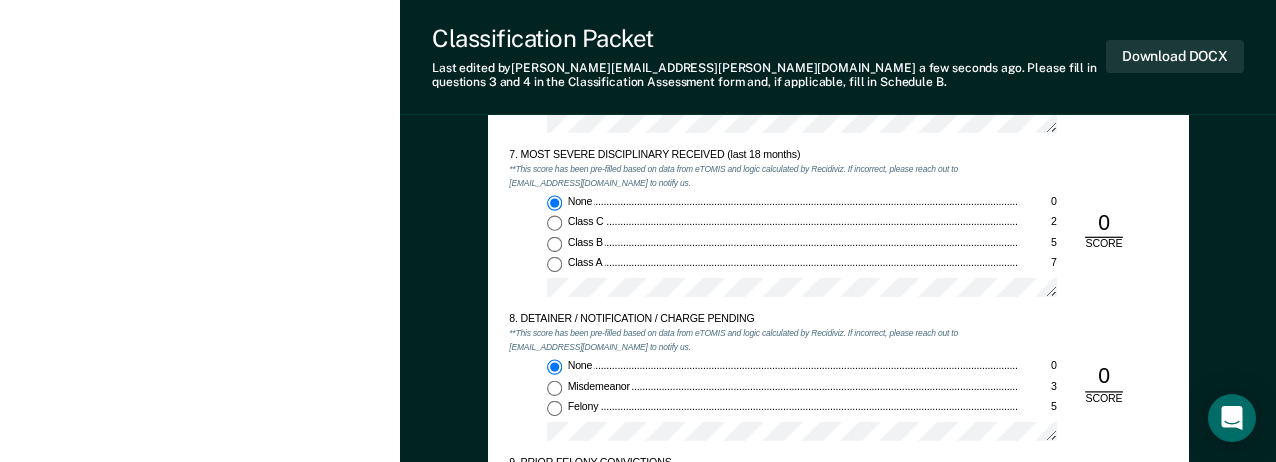 scroll, scrollTop: 2300, scrollLeft: 0, axis: vertical 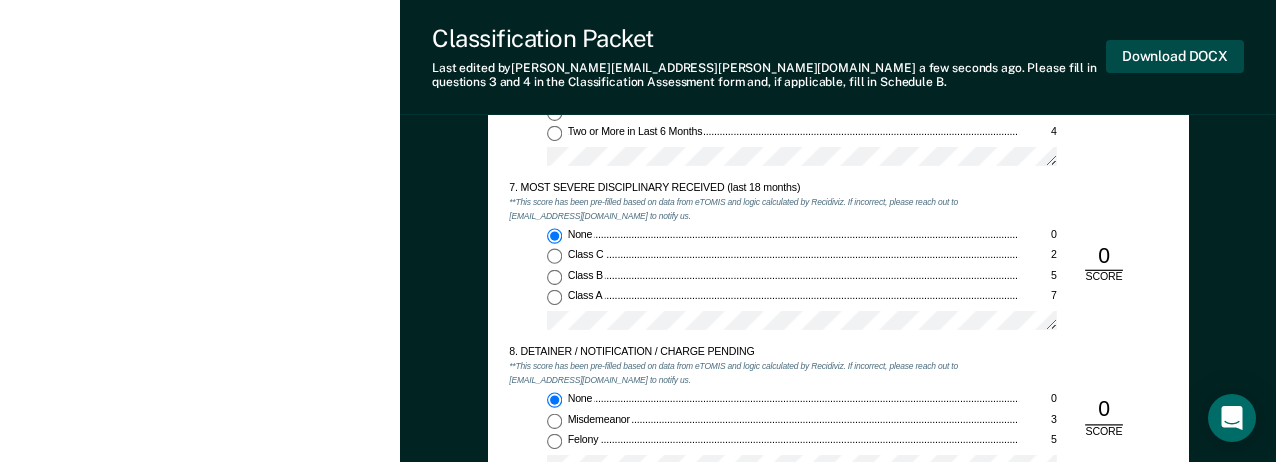 click on "Download DOCX" at bounding box center [1175, 56] 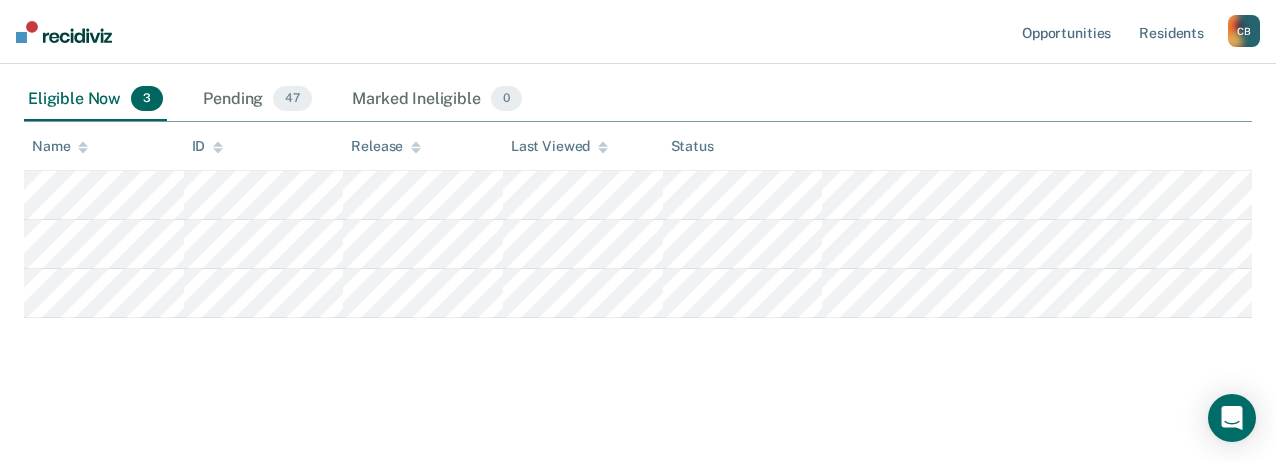scroll, scrollTop: 226, scrollLeft: 0, axis: vertical 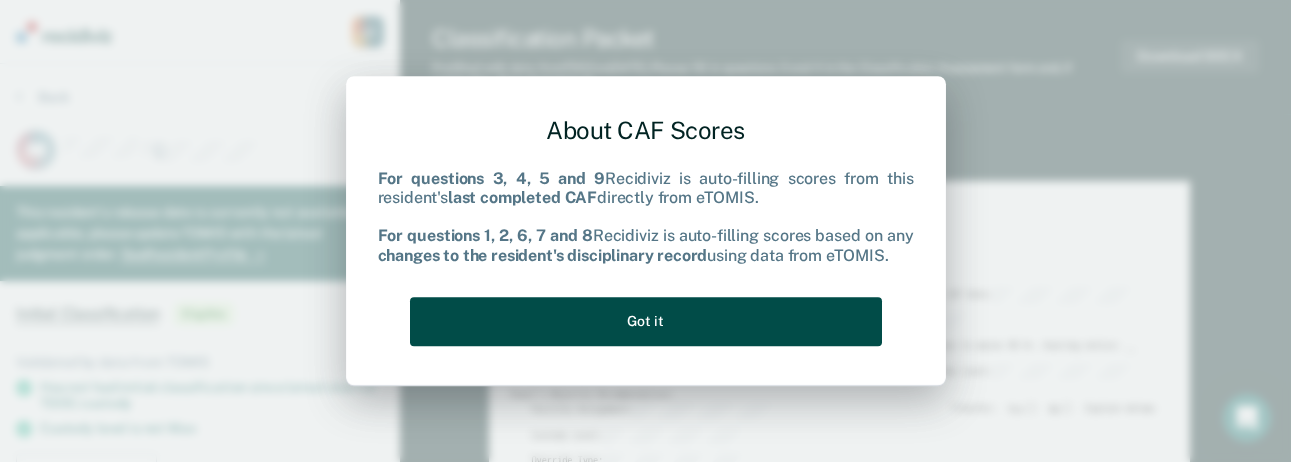 click on "Got it" at bounding box center [646, 321] 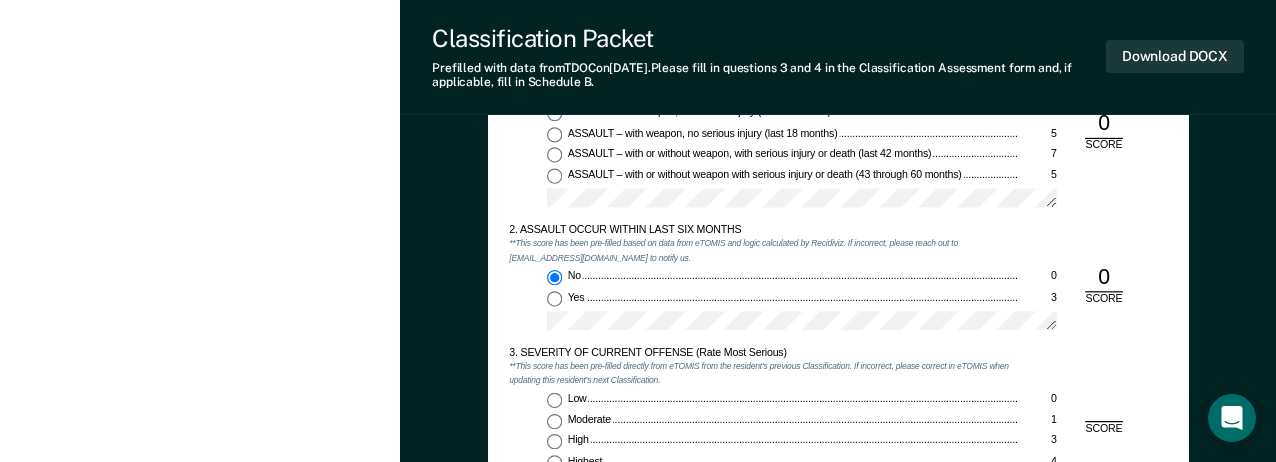 scroll, scrollTop: 1300, scrollLeft: 0, axis: vertical 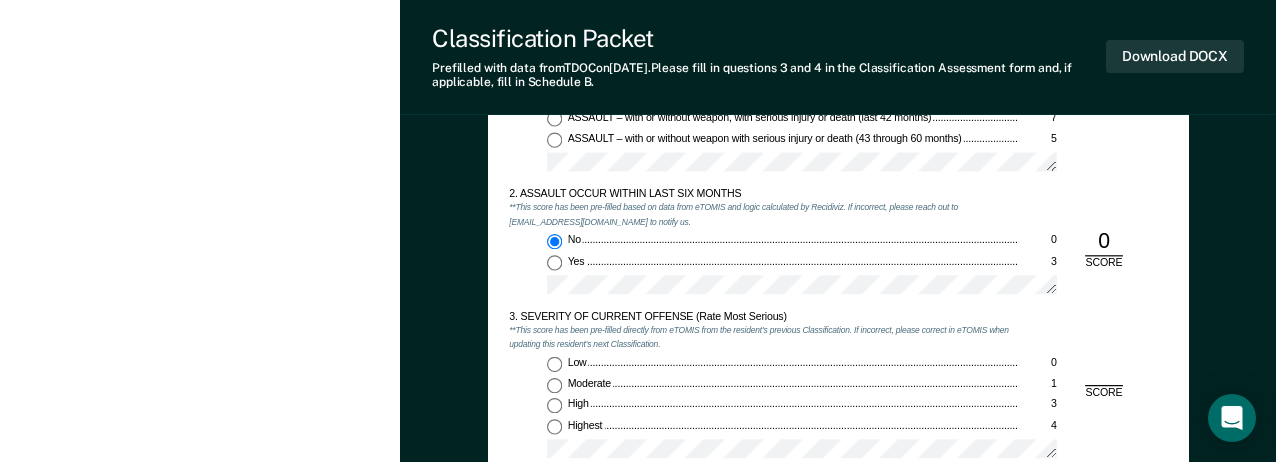 click on "Moderate 1" at bounding box center (554, 384) 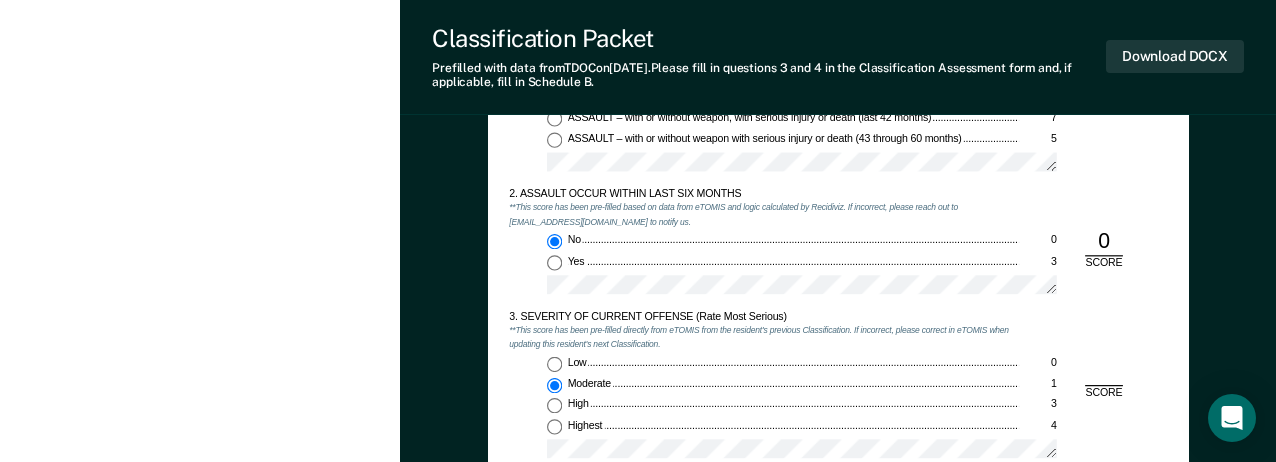 type on "x" 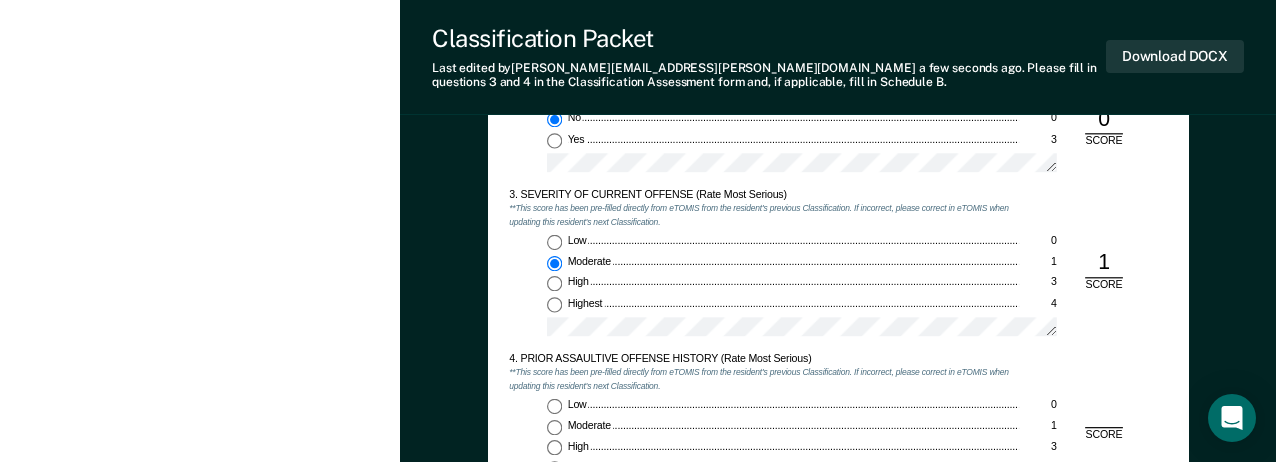 scroll, scrollTop: 1500, scrollLeft: 0, axis: vertical 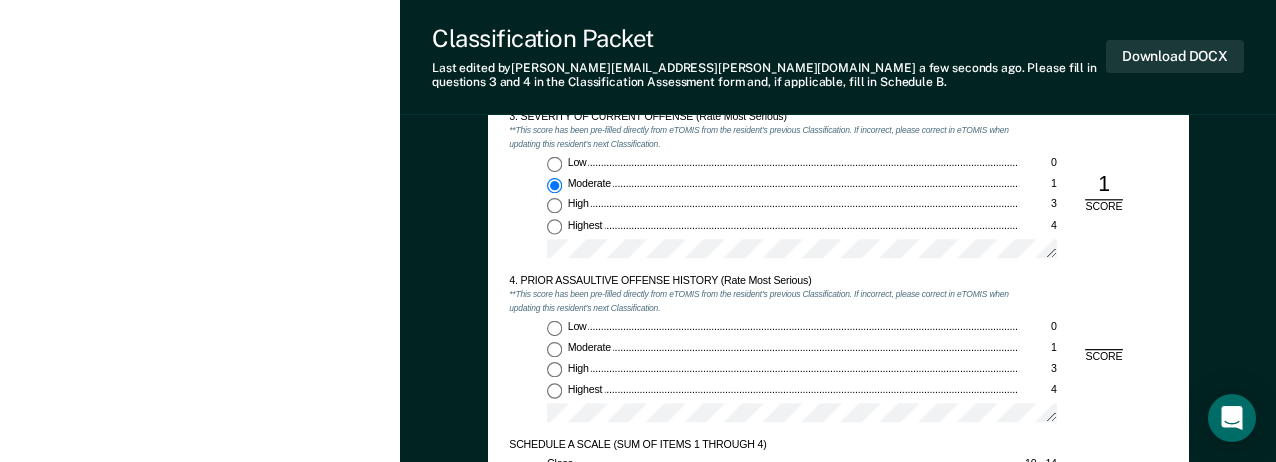 click on "High 3" at bounding box center (554, 369) 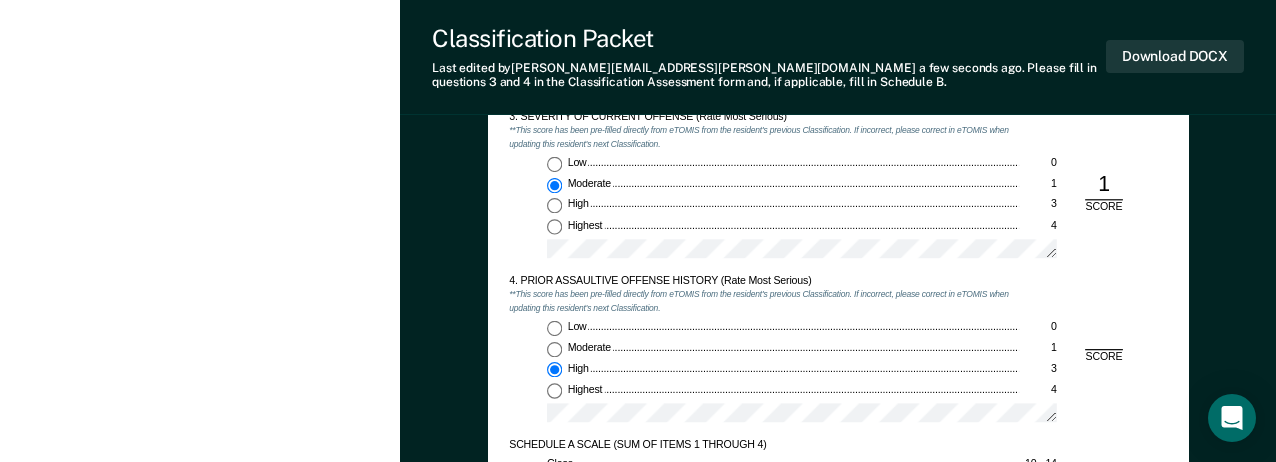 type on "x" 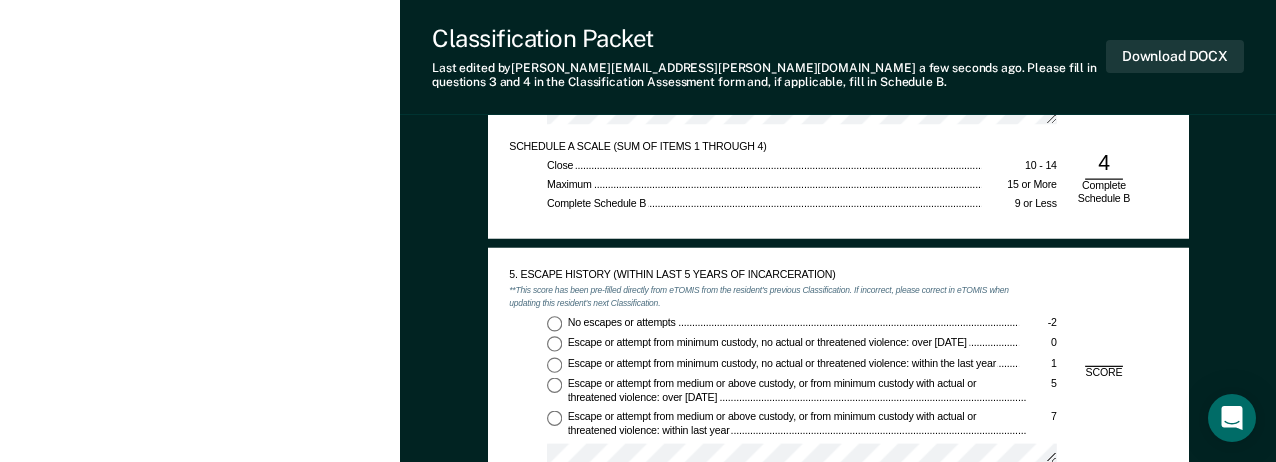 scroll, scrollTop: 1800, scrollLeft: 0, axis: vertical 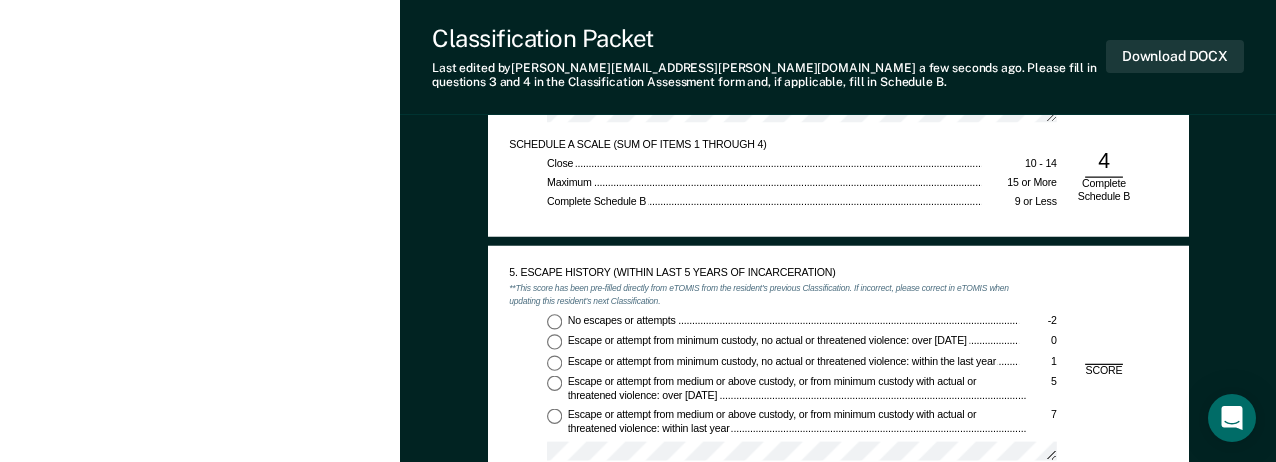 click on "No escapes or attempts -2" at bounding box center [554, 321] 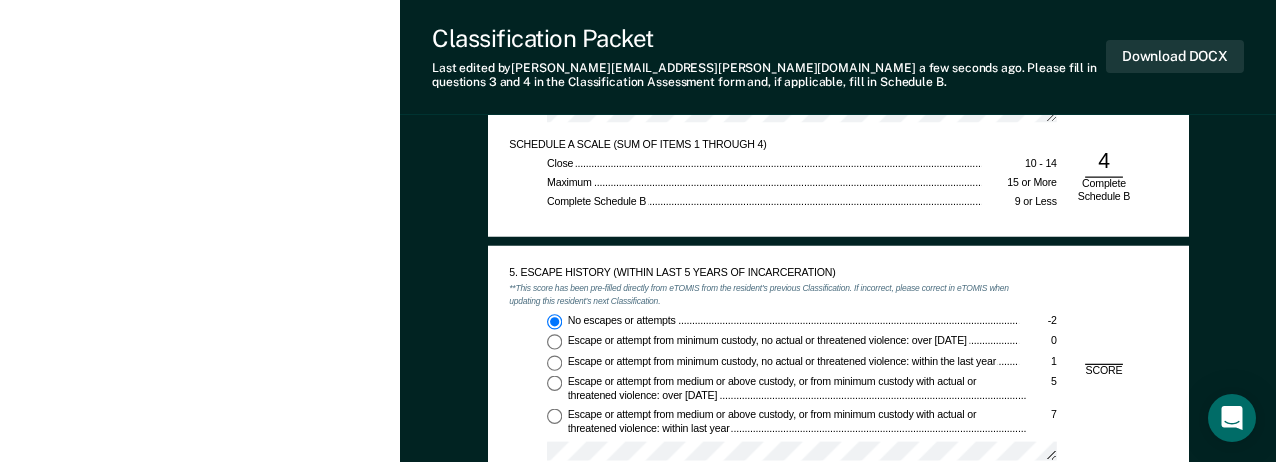 type on "x" 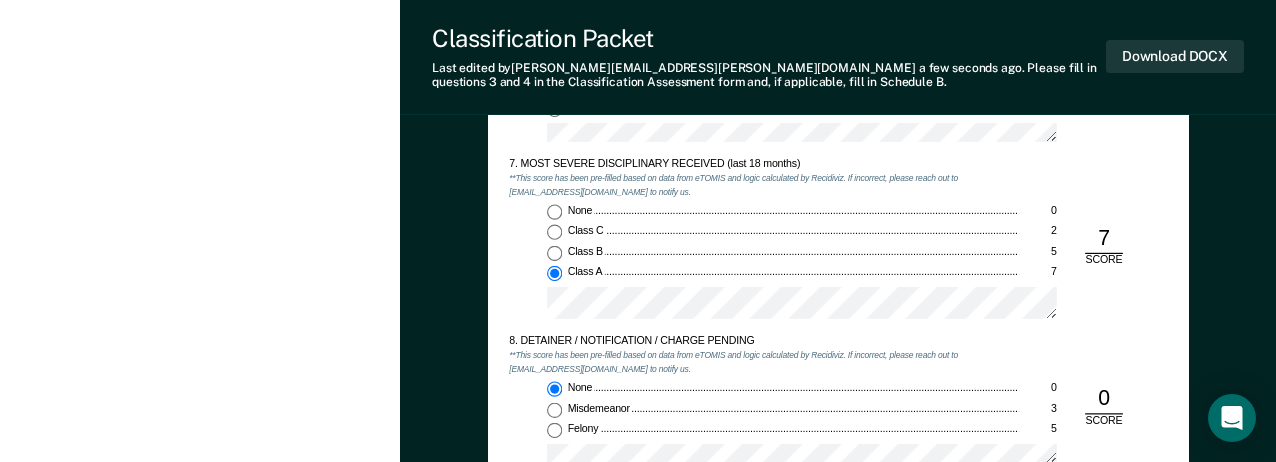 scroll, scrollTop: 2200, scrollLeft: 0, axis: vertical 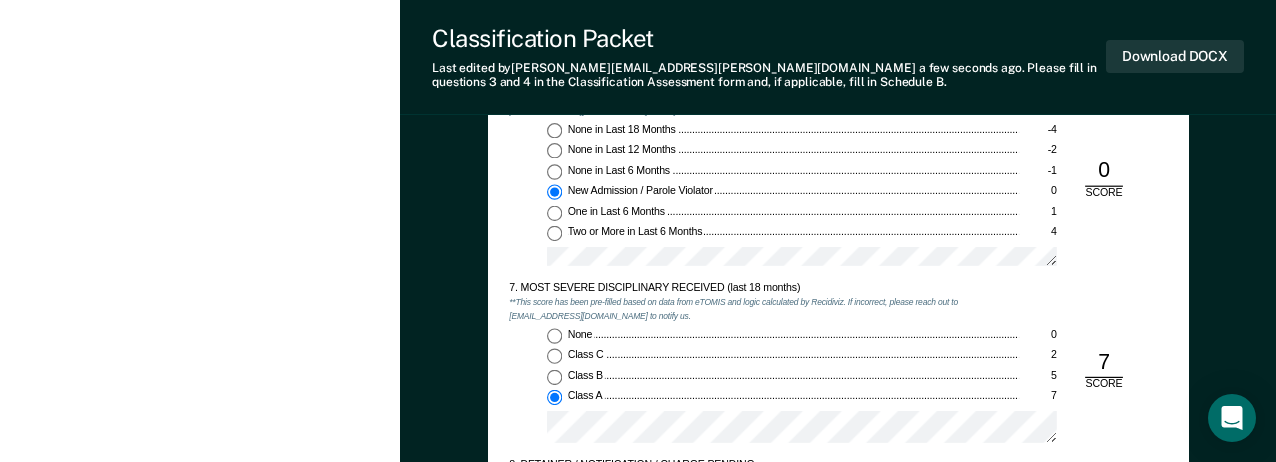 click on "[PERSON_NAME] [PERSON_NAME] Profile How it works Log Out Back RB   This resident's release date is currently not available. If applicable, please update TOMIS with the latest judgment order.   See  Resident  Profile Initial Classification Eligible Validated by data from TOMIS Has not had initial classification since latest start in TDOC   custody Custody level is not   Max Update status Mark Pending Mark Ineligible Incarceration Relevant Information For Classification" at bounding box center (200, -185) 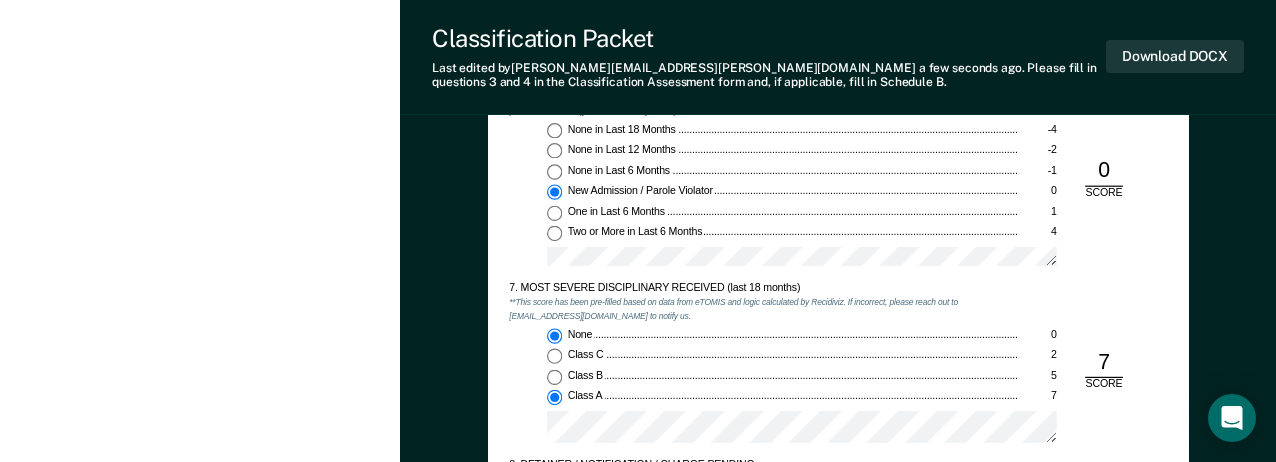 type on "x" 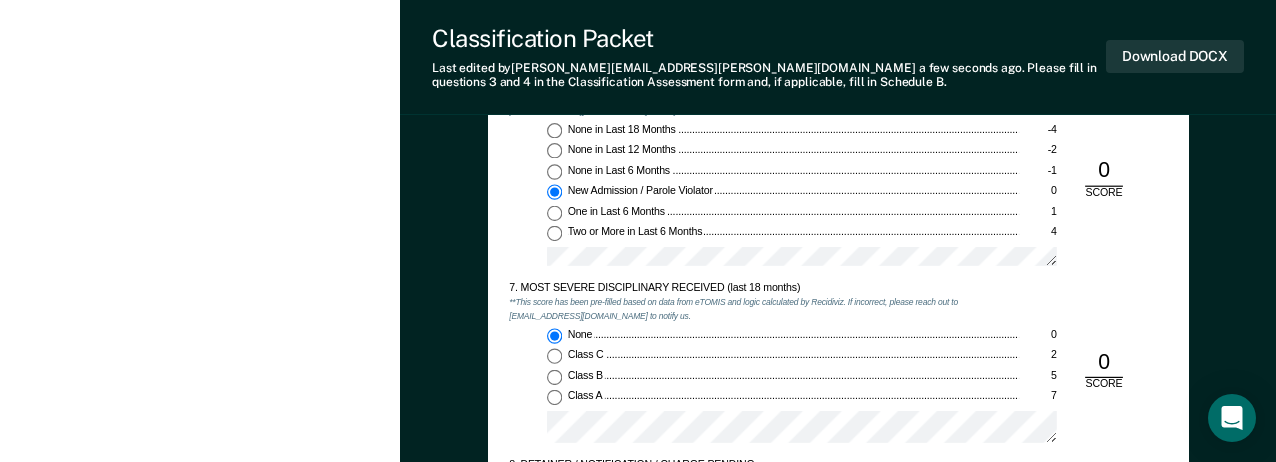 scroll, scrollTop: 2500, scrollLeft: 0, axis: vertical 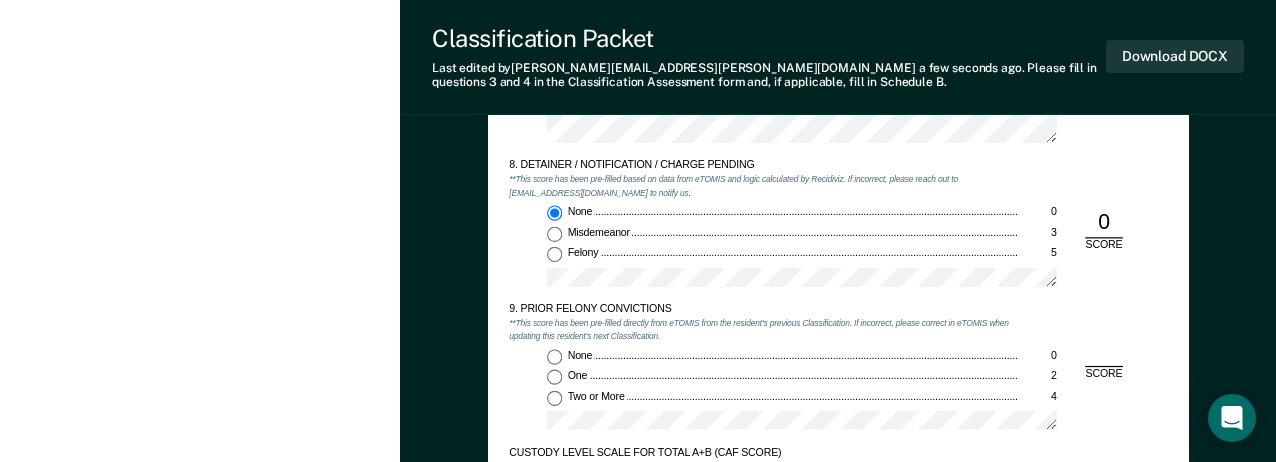 click on "One 2" at bounding box center [554, 377] 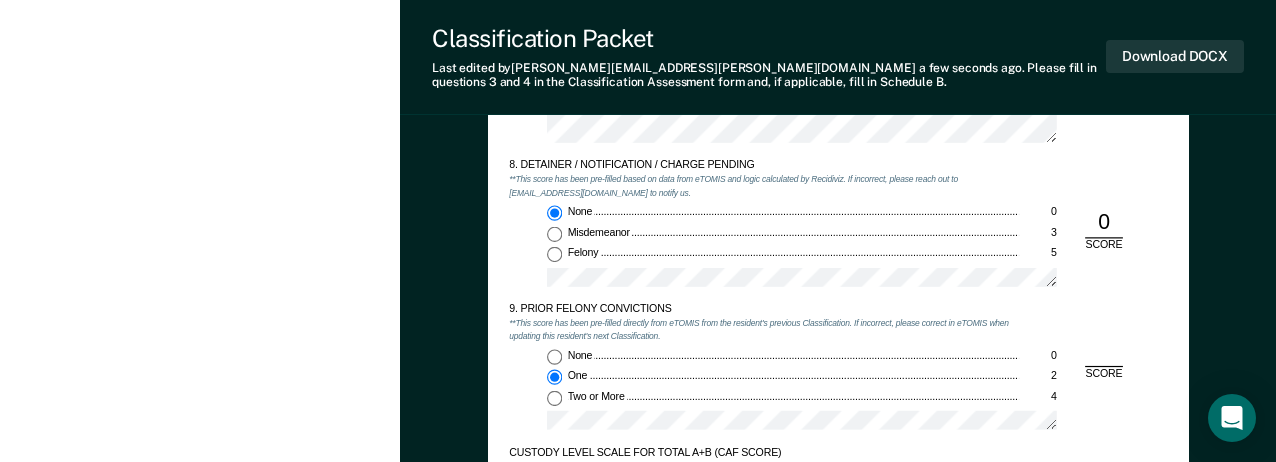 type on "x" 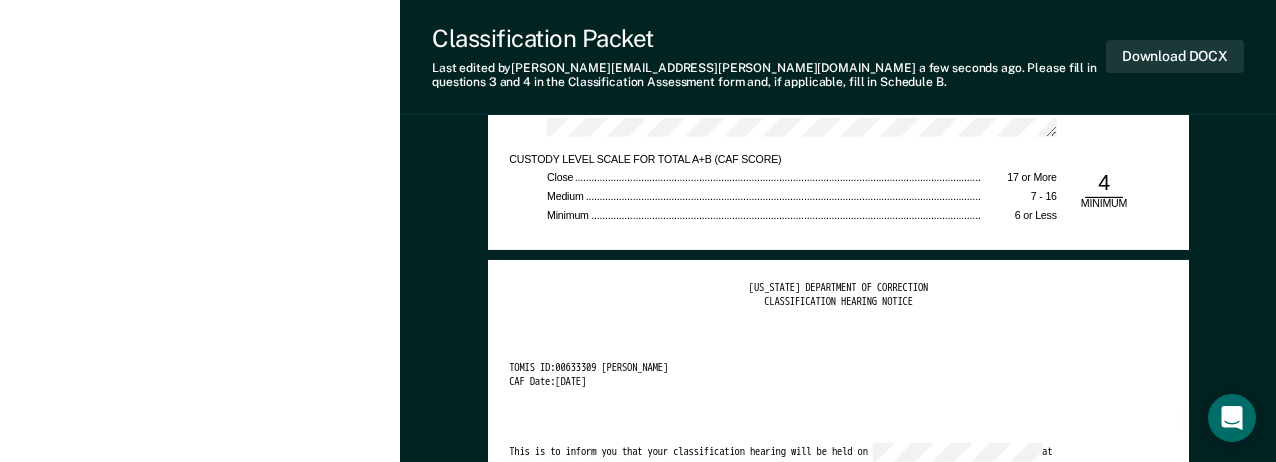 scroll, scrollTop: 2800, scrollLeft: 0, axis: vertical 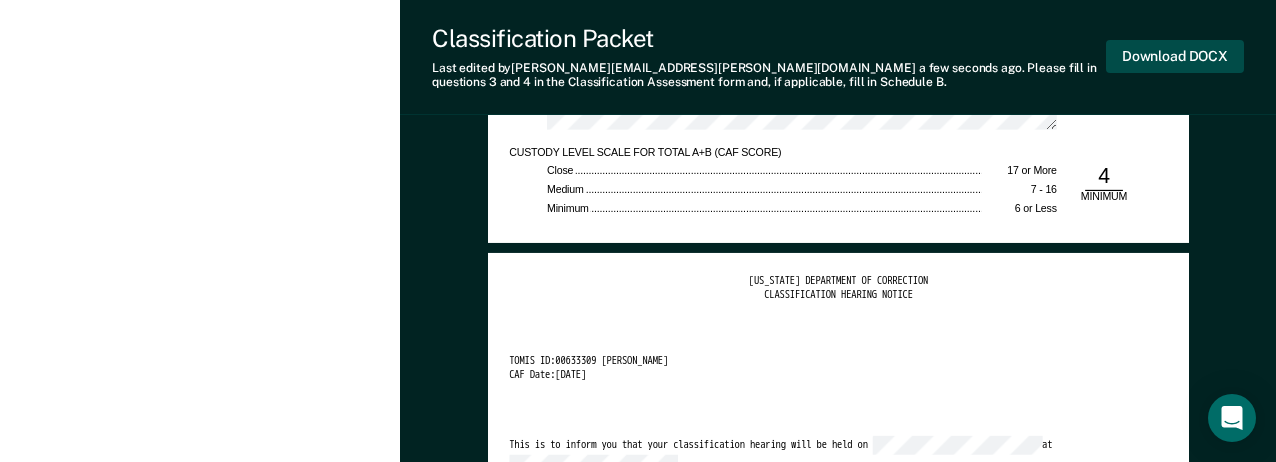 click on "Download DOCX" at bounding box center (1175, 56) 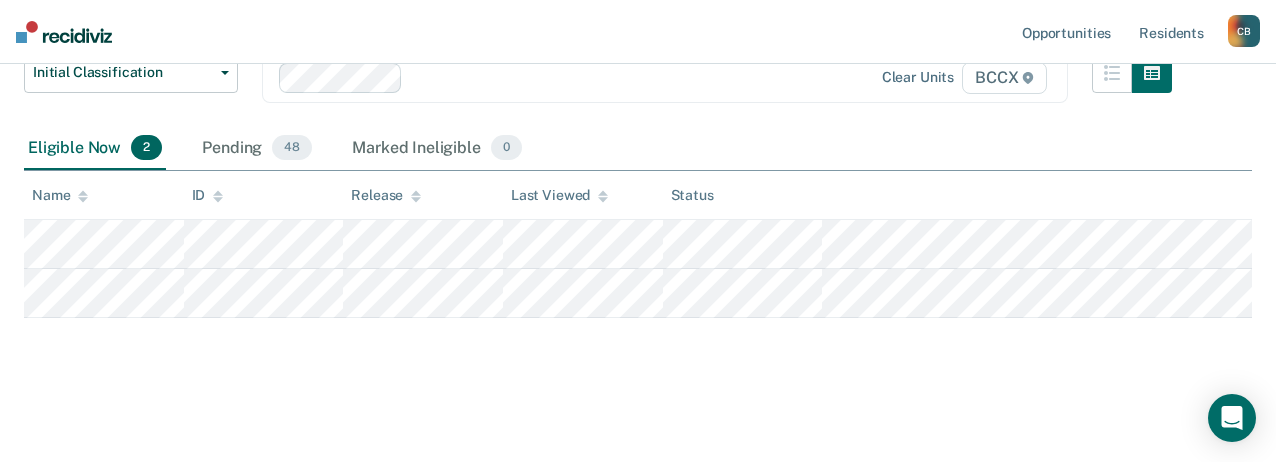 scroll, scrollTop: 177, scrollLeft: 0, axis: vertical 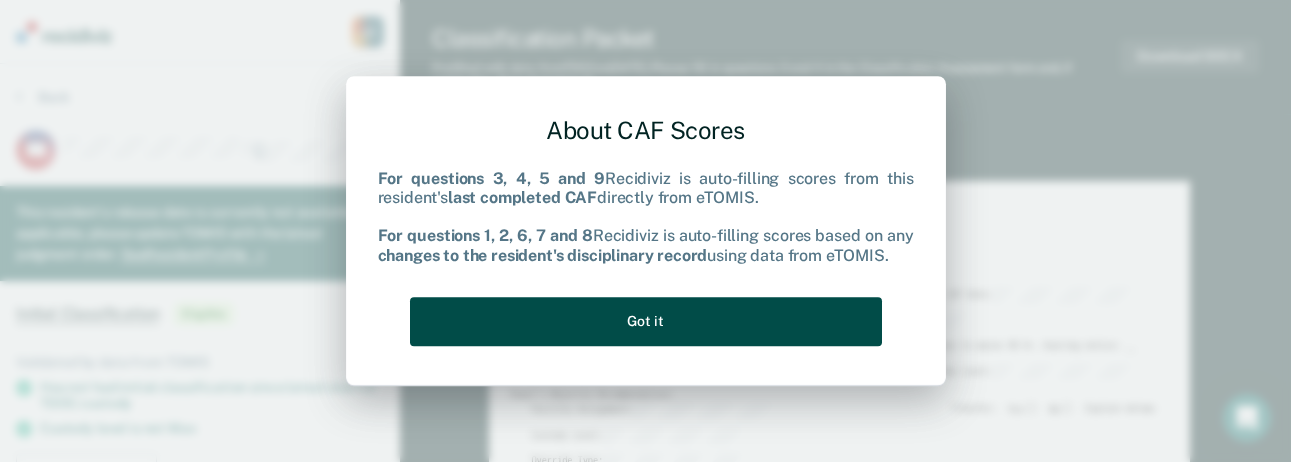 click on "Got it" at bounding box center (646, 321) 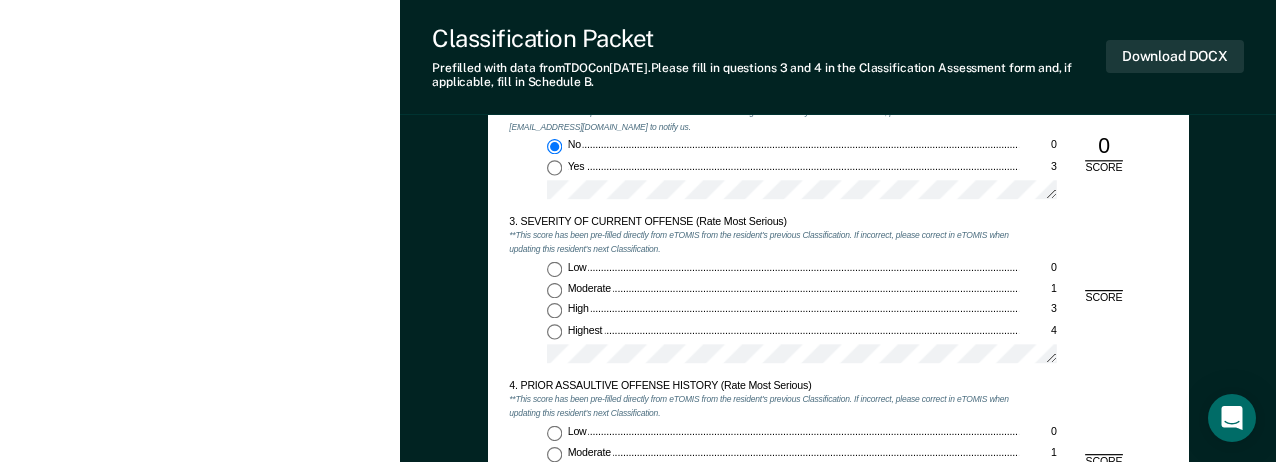 scroll, scrollTop: 1400, scrollLeft: 0, axis: vertical 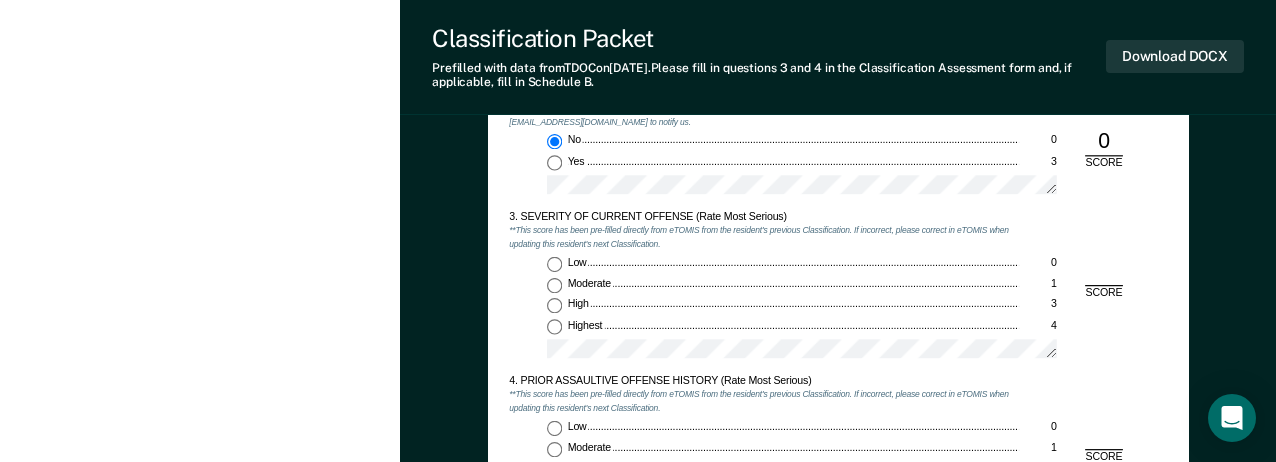 click on "Highest 4" at bounding box center [554, 326] 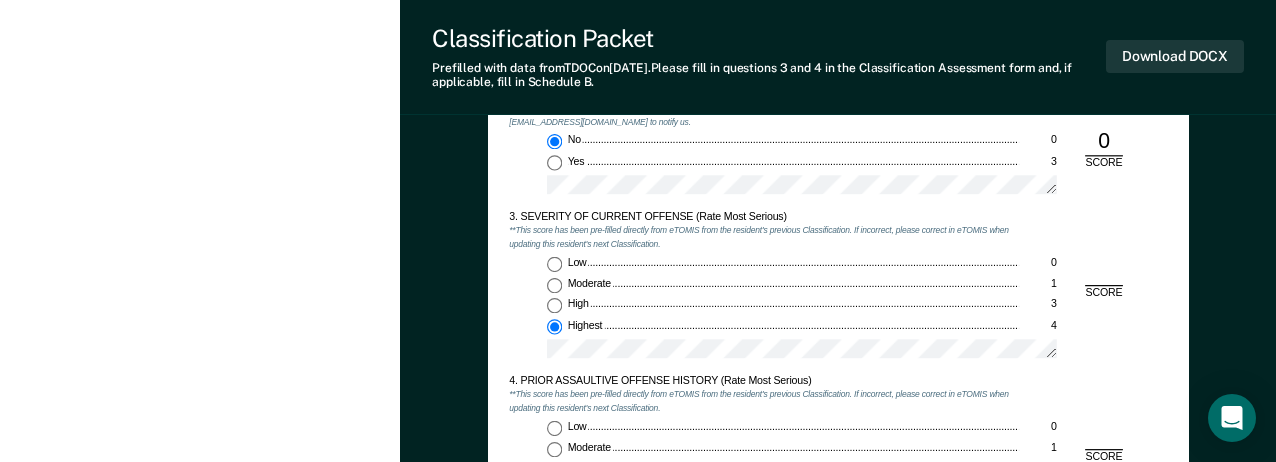 type on "x" 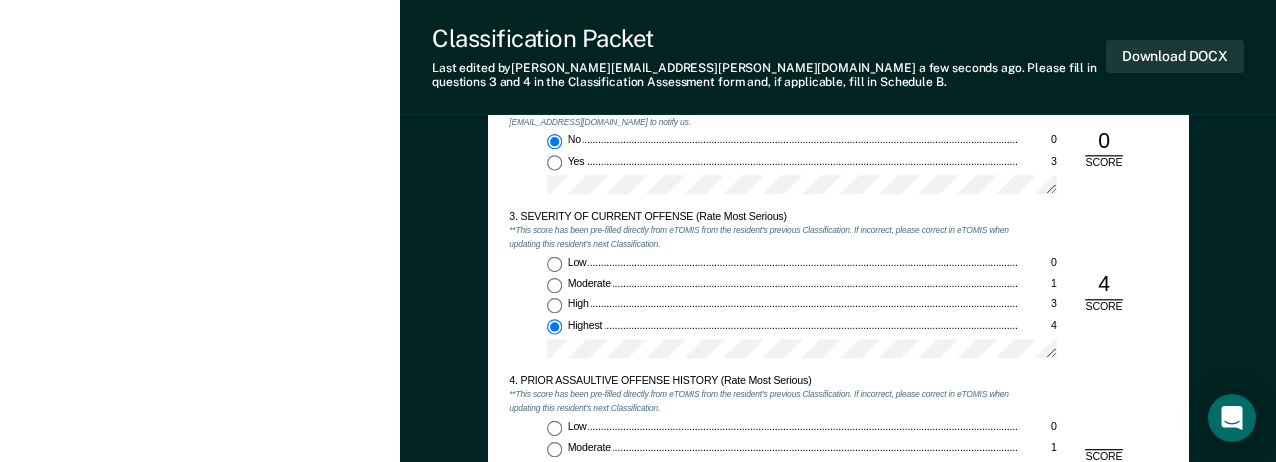 click on "Low 0" at bounding box center [554, 428] 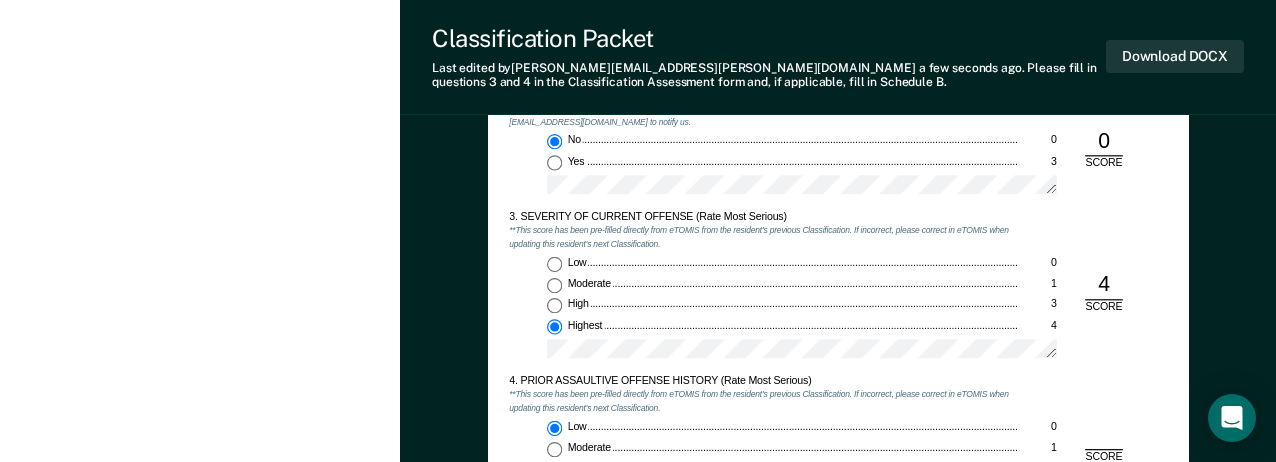 type on "x" 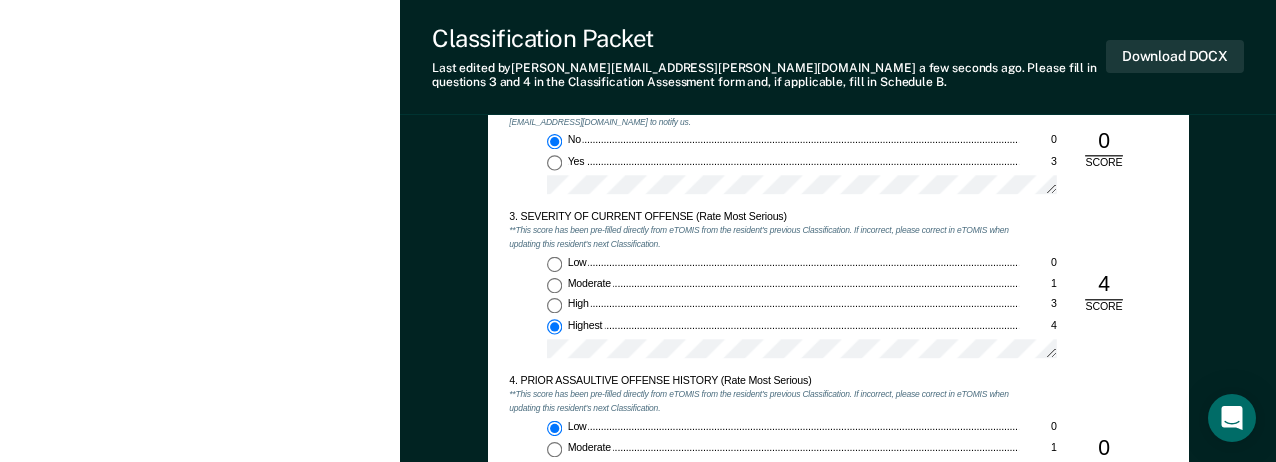 scroll, scrollTop: 1700, scrollLeft: 0, axis: vertical 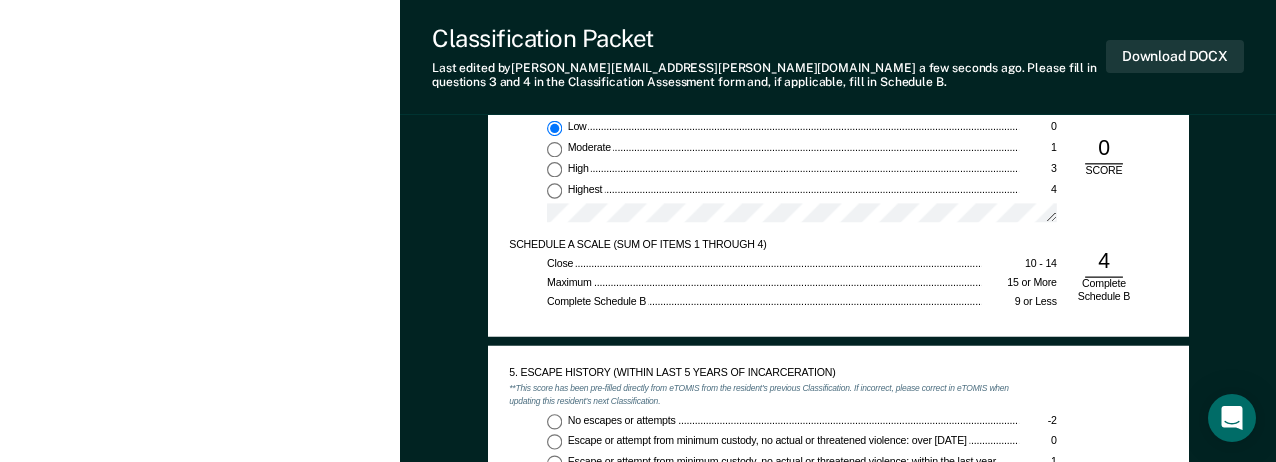 click on "No escapes or attempts -2" at bounding box center [554, 421] 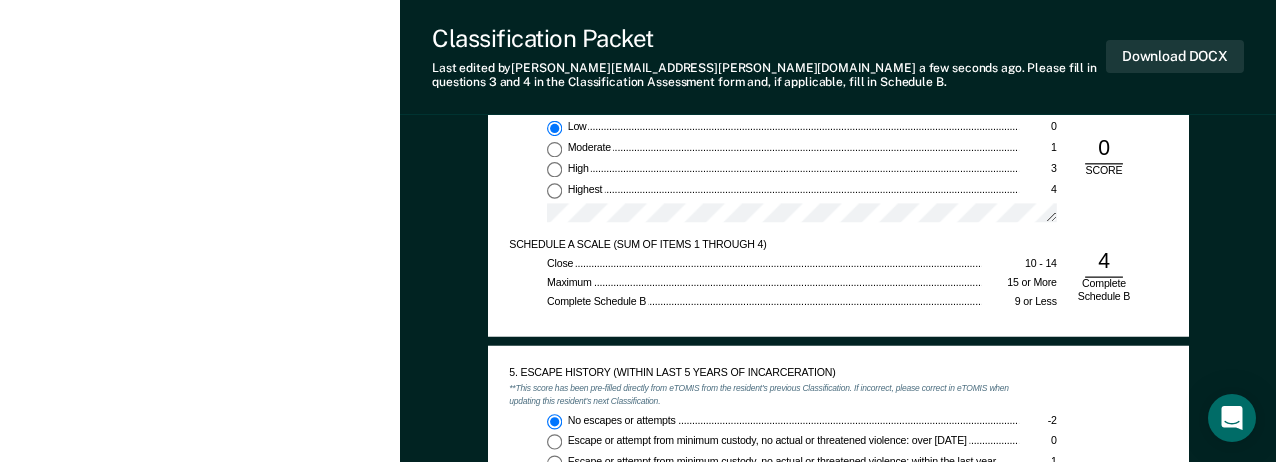 type on "x" 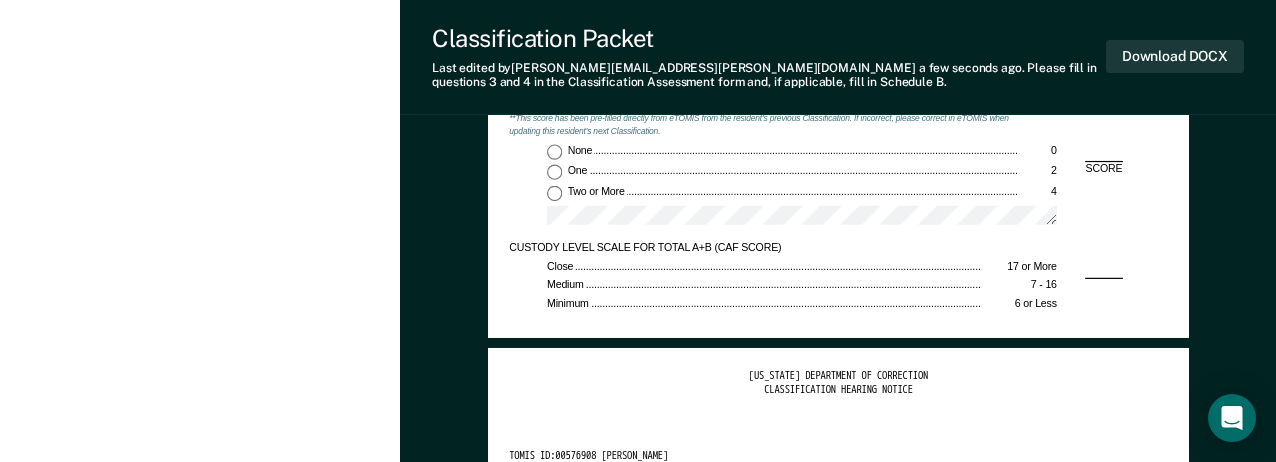 scroll, scrollTop: 2700, scrollLeft: 0, axis: vertical 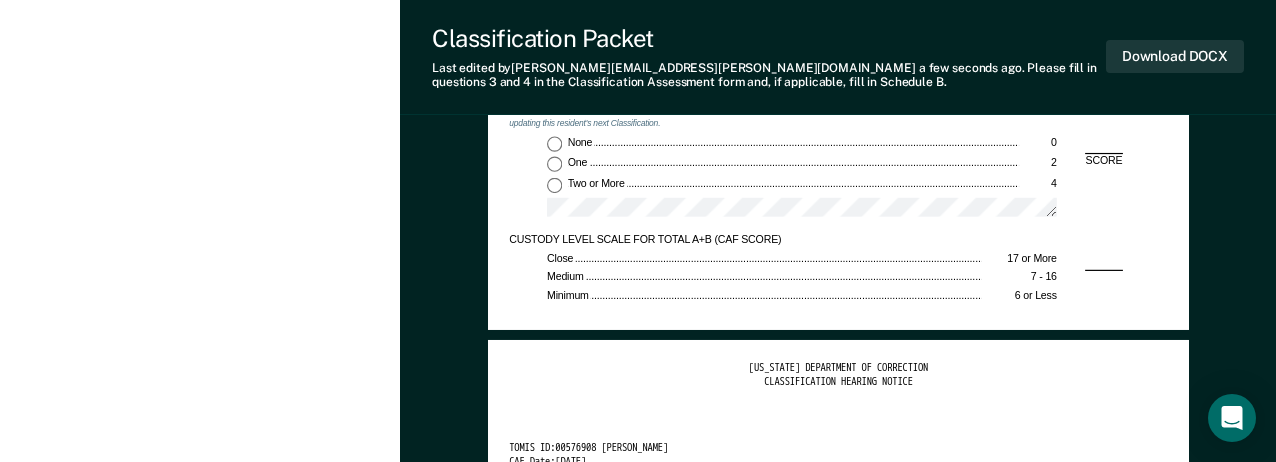 click on "One 2" at bounding box center (554, 164) 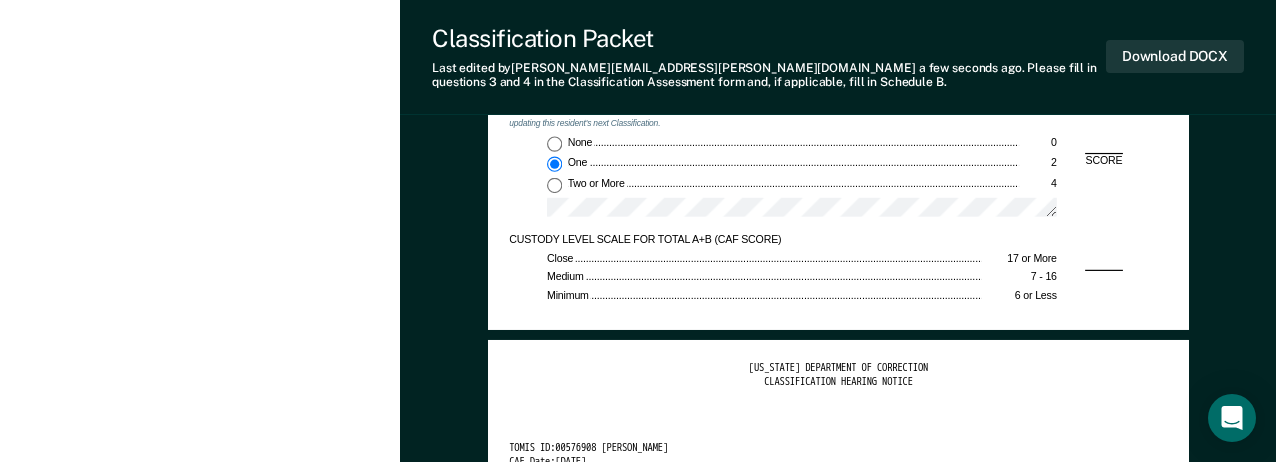 type on "x" 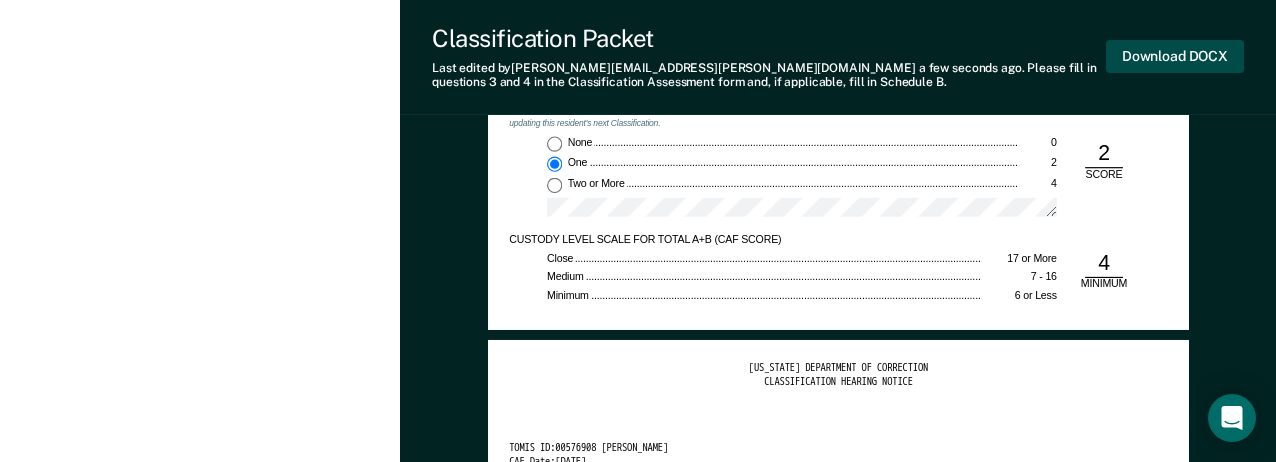 click on "Download DOCX" at bounding box center (1175, 56) 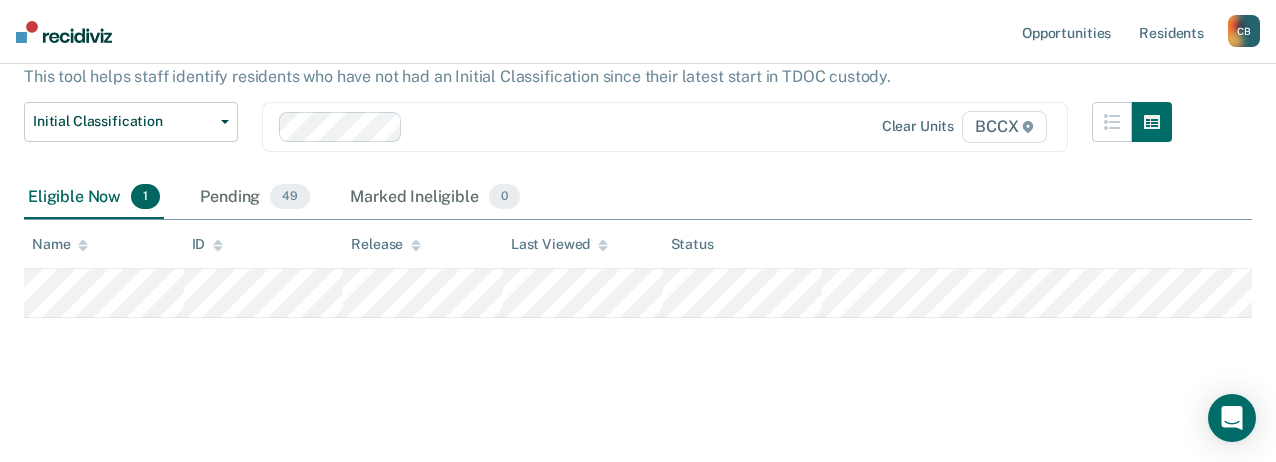 scroll, scrollTop: 128, scrollLeft: 0, axis: vertical 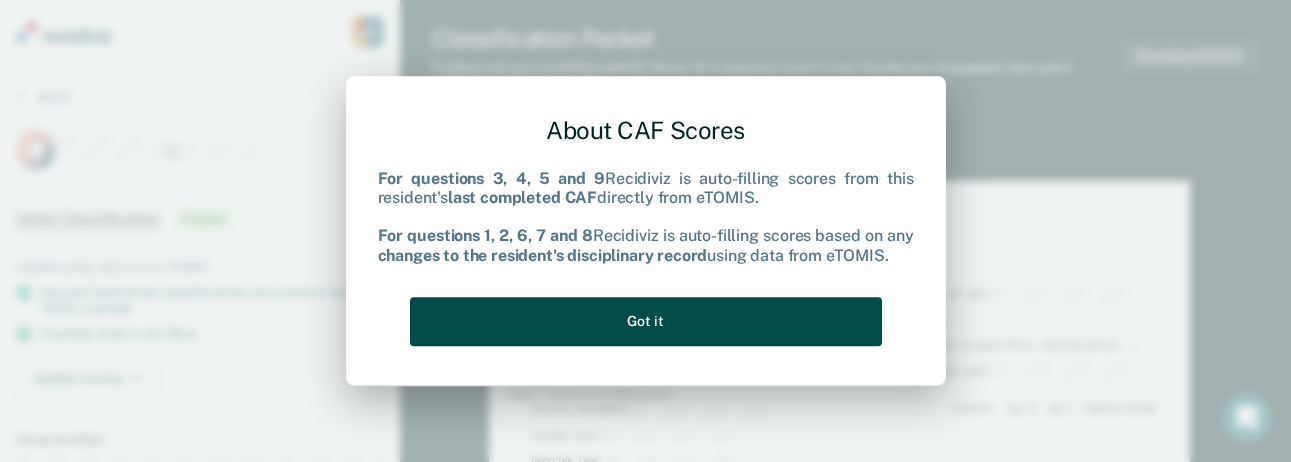 click on "Got it" at bounding box center [646, 321] 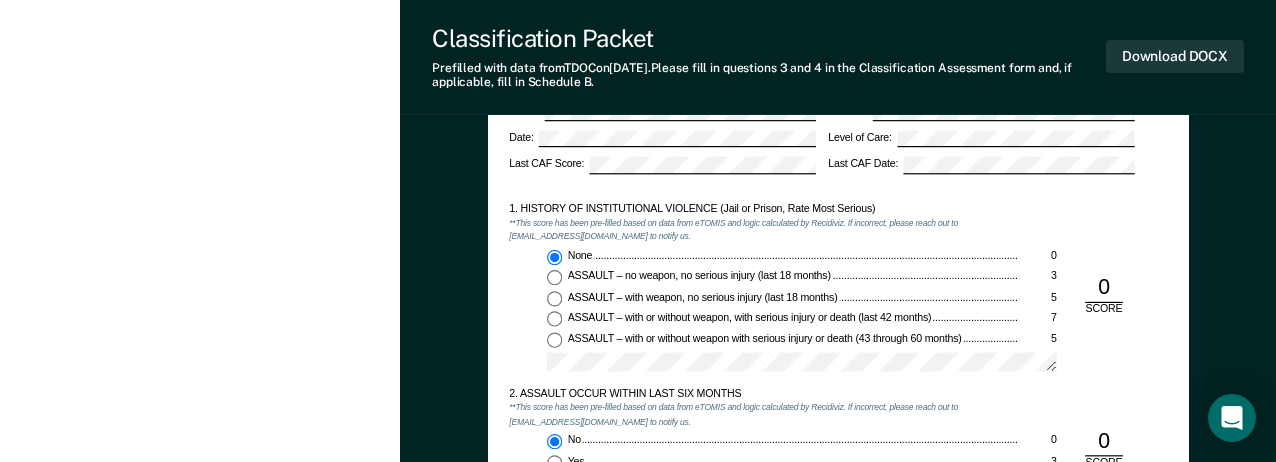 scroll, scrollTop: 1300, scrollLeft: 0, axis: vertical 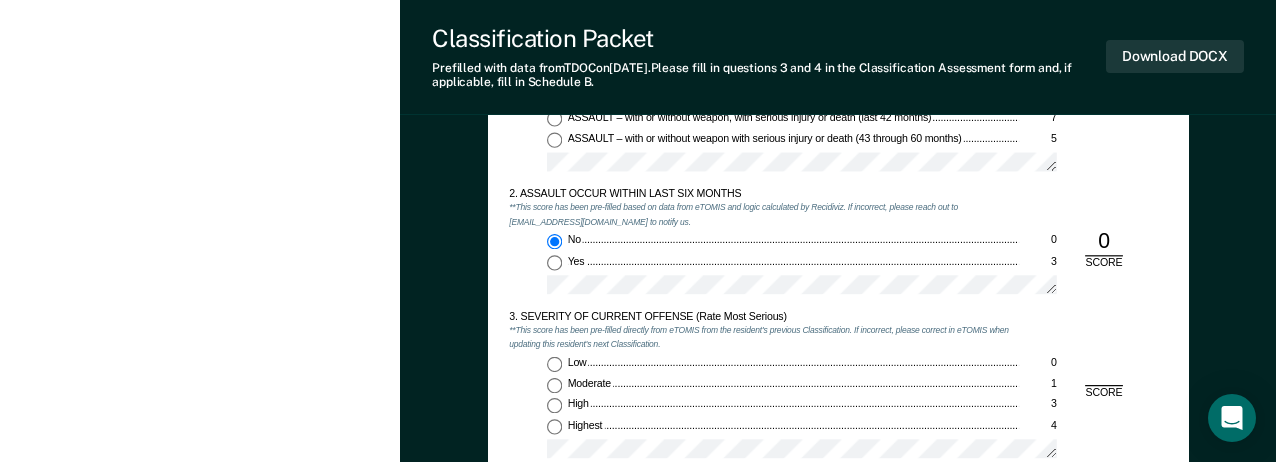 click on "Highest 4" at bounding box center (554, 426) 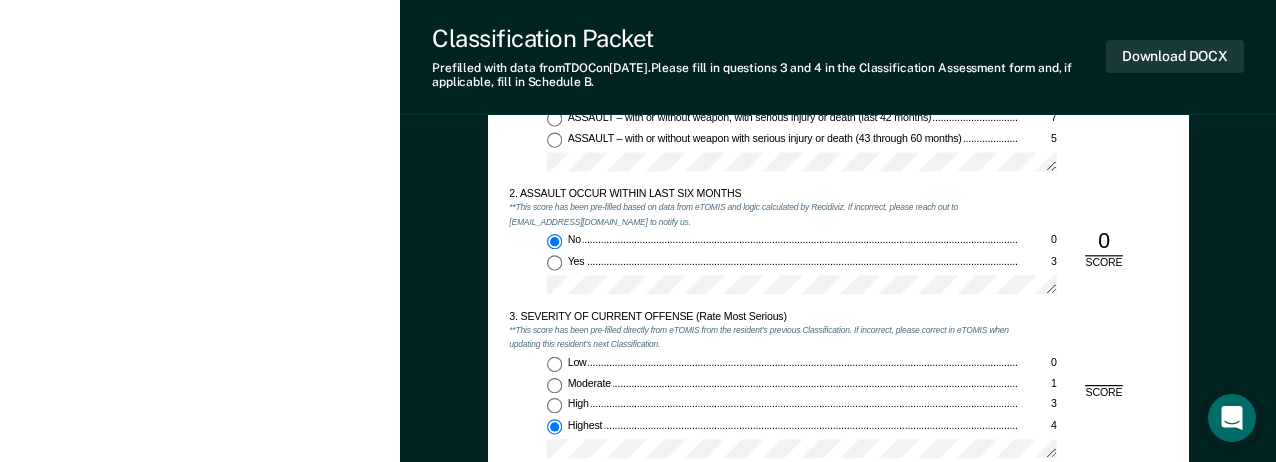 type on "x" 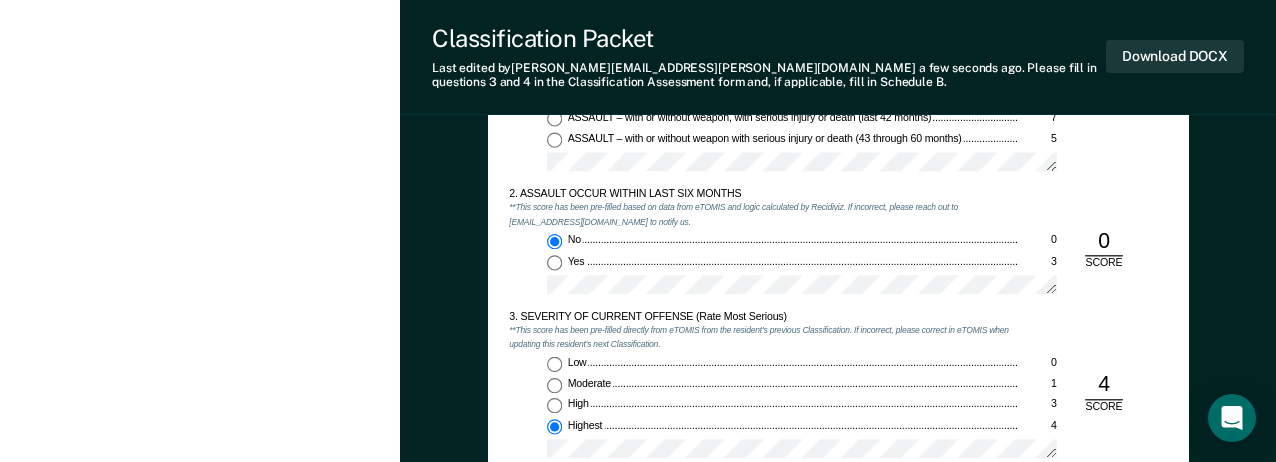 scroll, scrollTop: 1500, scrollLeft: 0, axis: vertical 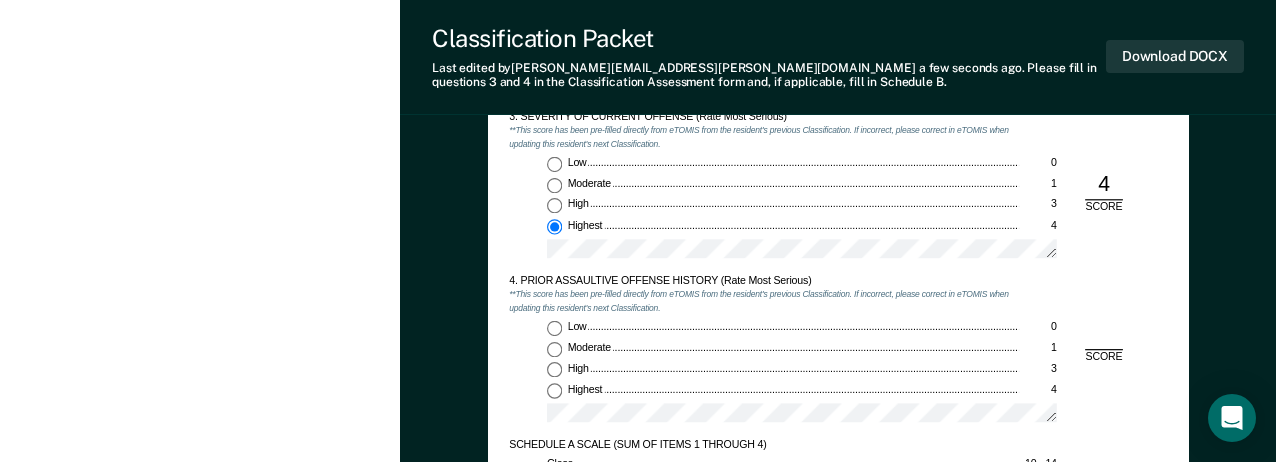 click on "Low 0" at bounding box center (554, 328) 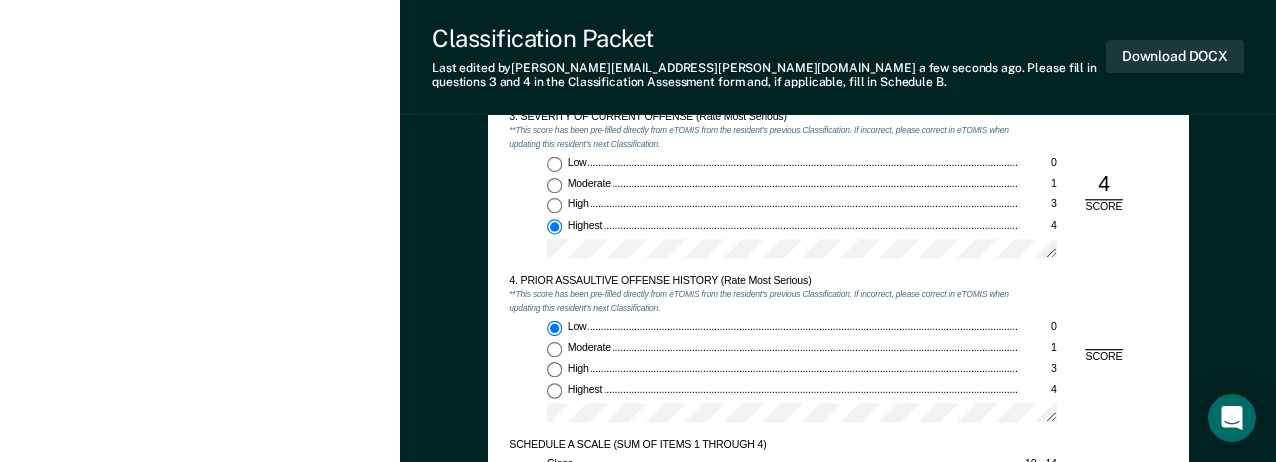 type on "x" 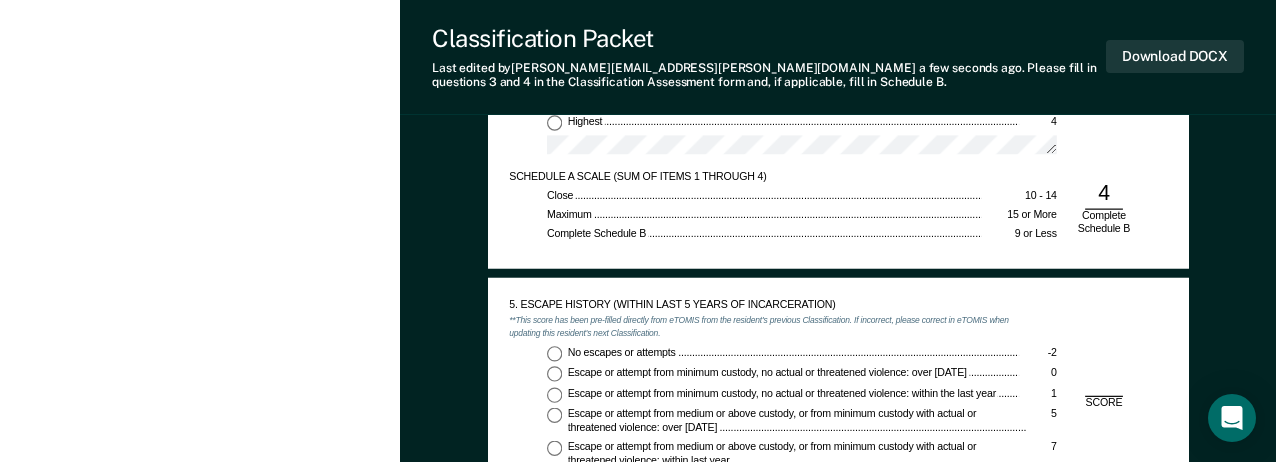 scroll, scrollTop: 1900, scrollLeft: 0, axis: vertical 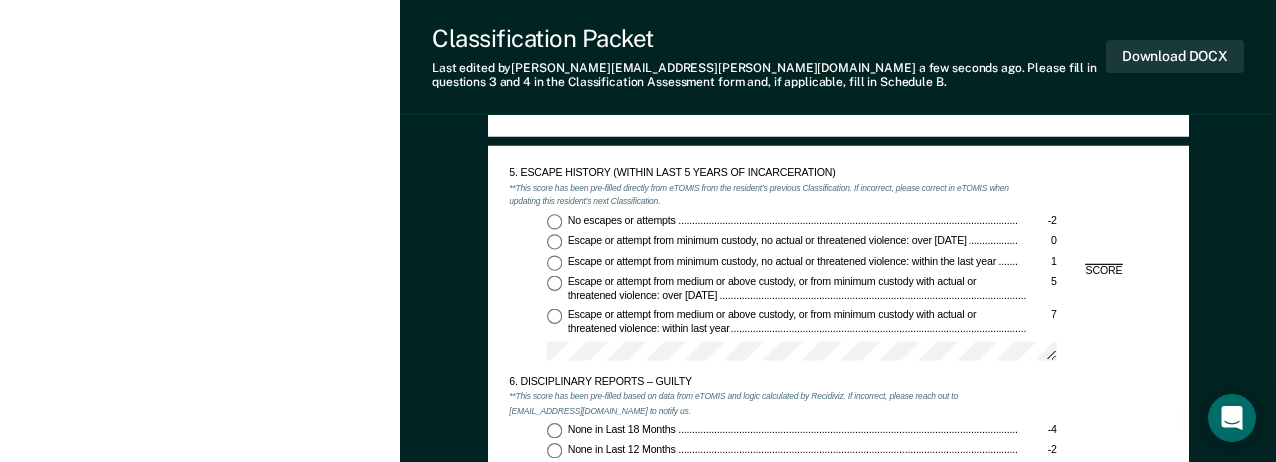 click on "No escapes or attempts -2" at bounding box center (554, 221) 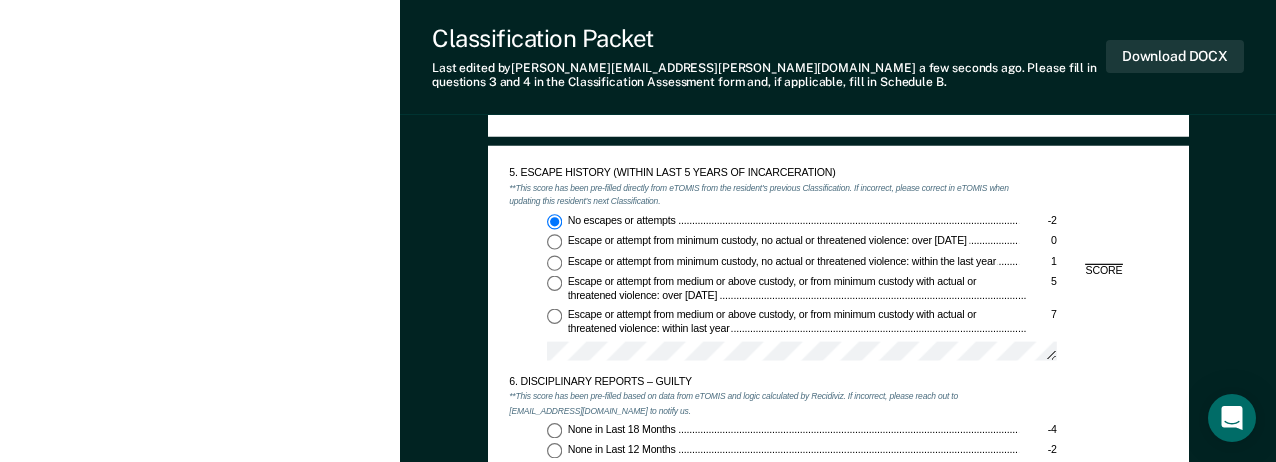 type on "x" 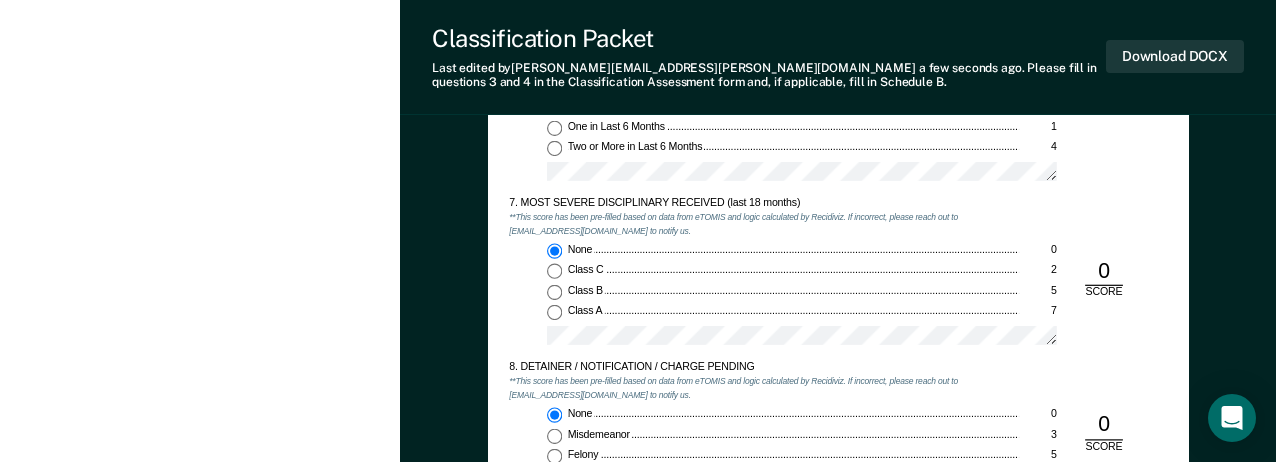 scroll, scrollTop: 2500, scrollLeft: 0, axis: vertical 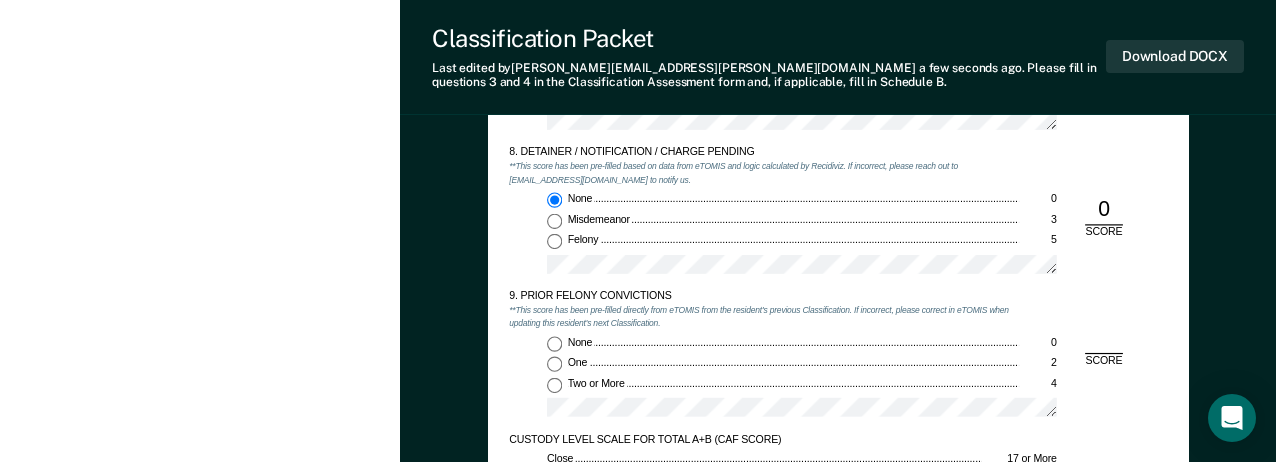 click on "None 0" at bounding box center [554, 343] 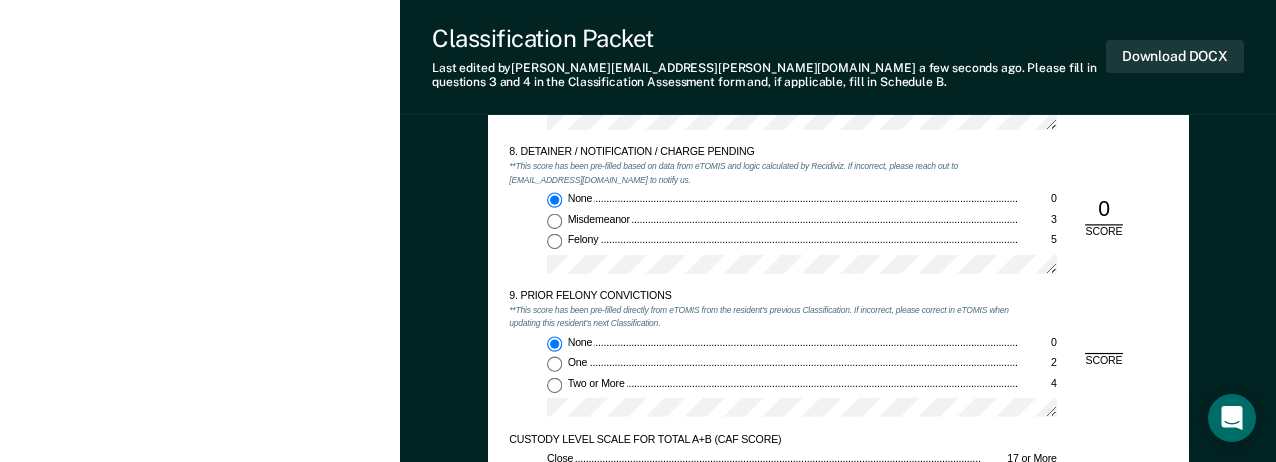 type on "x" 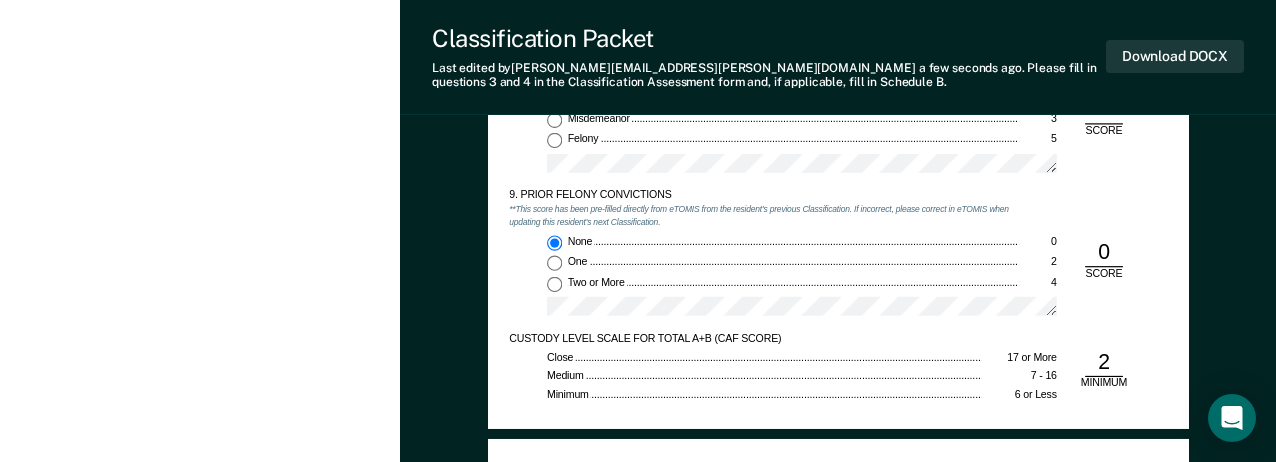 scroll, scrollTop: 2600, scrollLeft: 0, axis: vertical 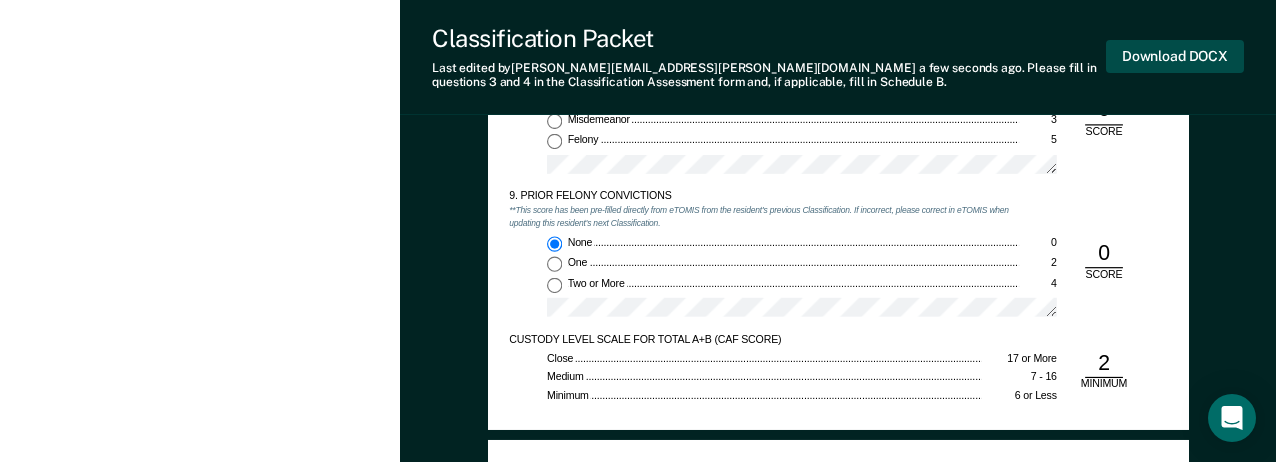 click on "Download DOCX" at bounding box center [1175, 56] 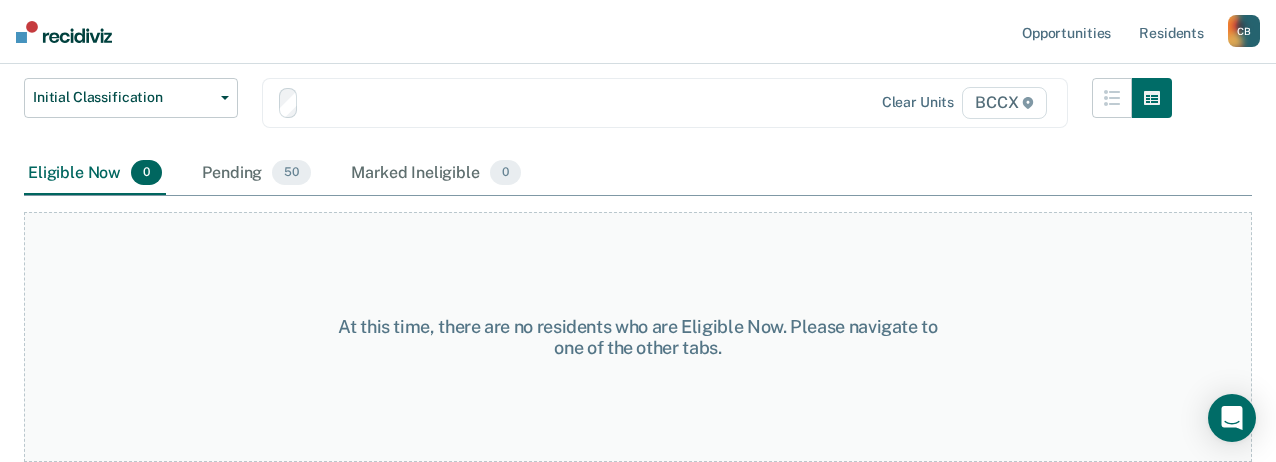 scroll, scrollTop: 128, scrollLeft: 0, axis: vertical 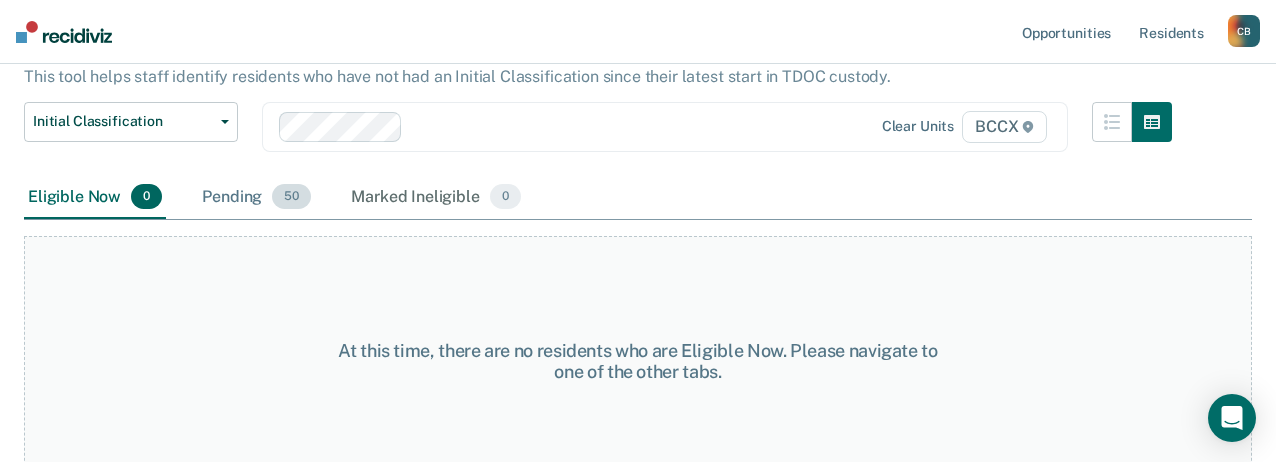 click on "Pending 50" at bounding box center (256, 198) 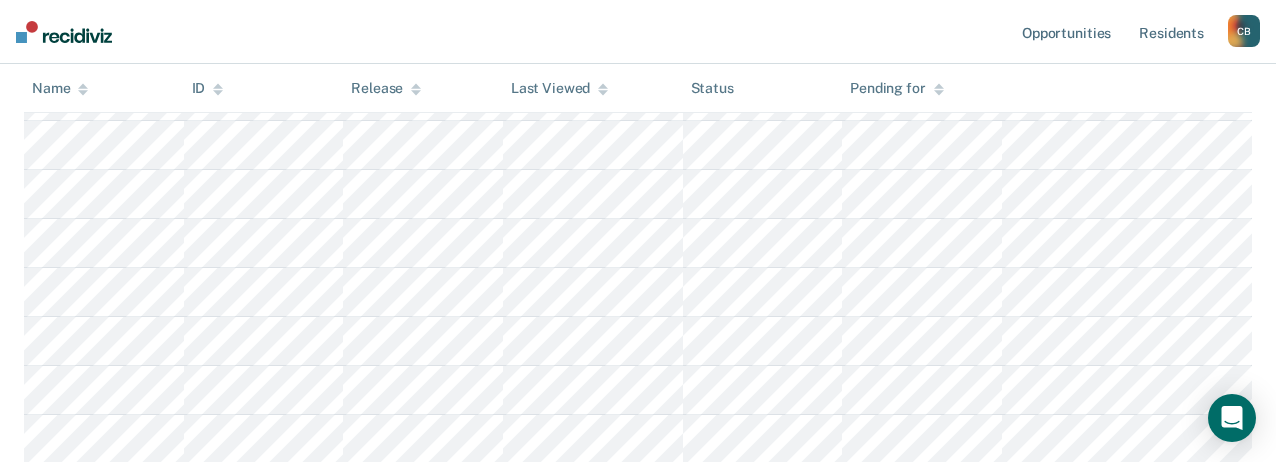 scroll, scrollTop: 928, scrollLeft: 0, axis: vertical 